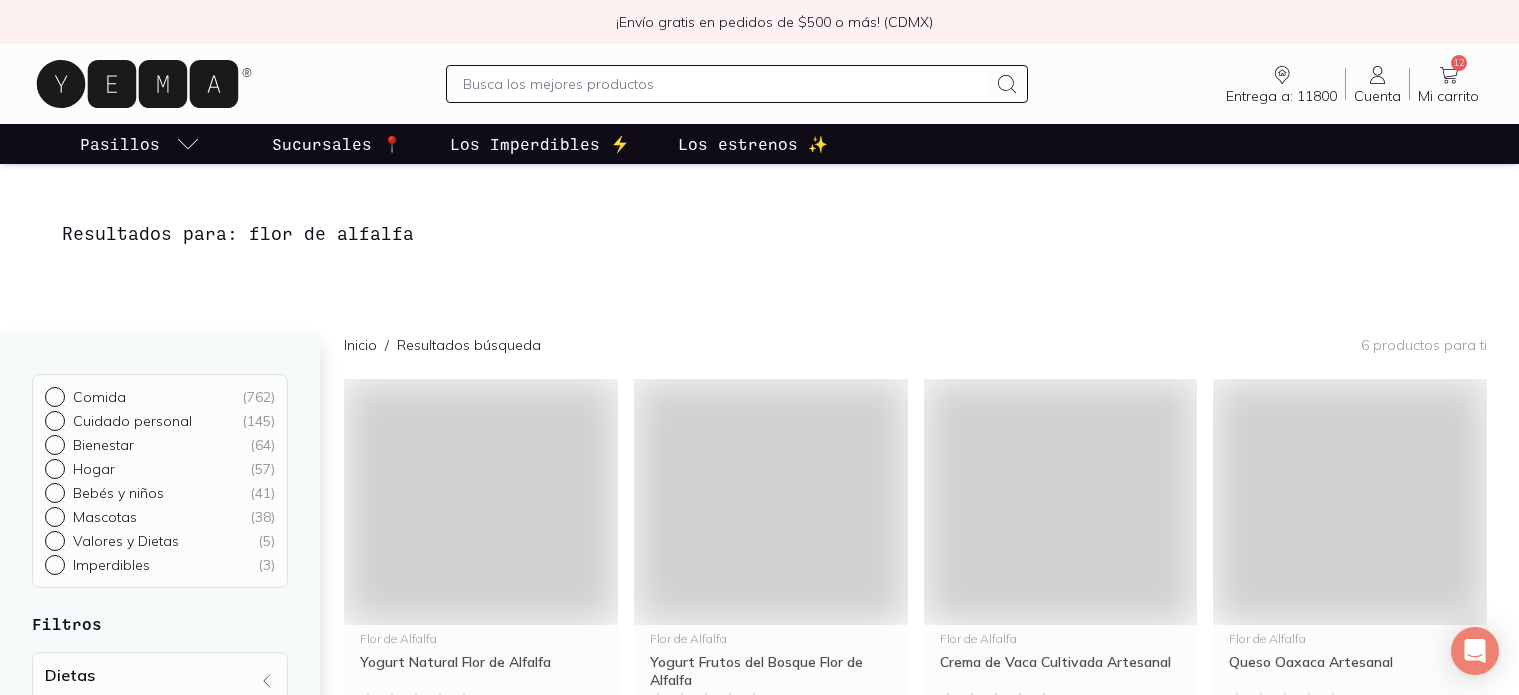 scroll, scrollTop: 0, scrollLeft: 0, axis: both 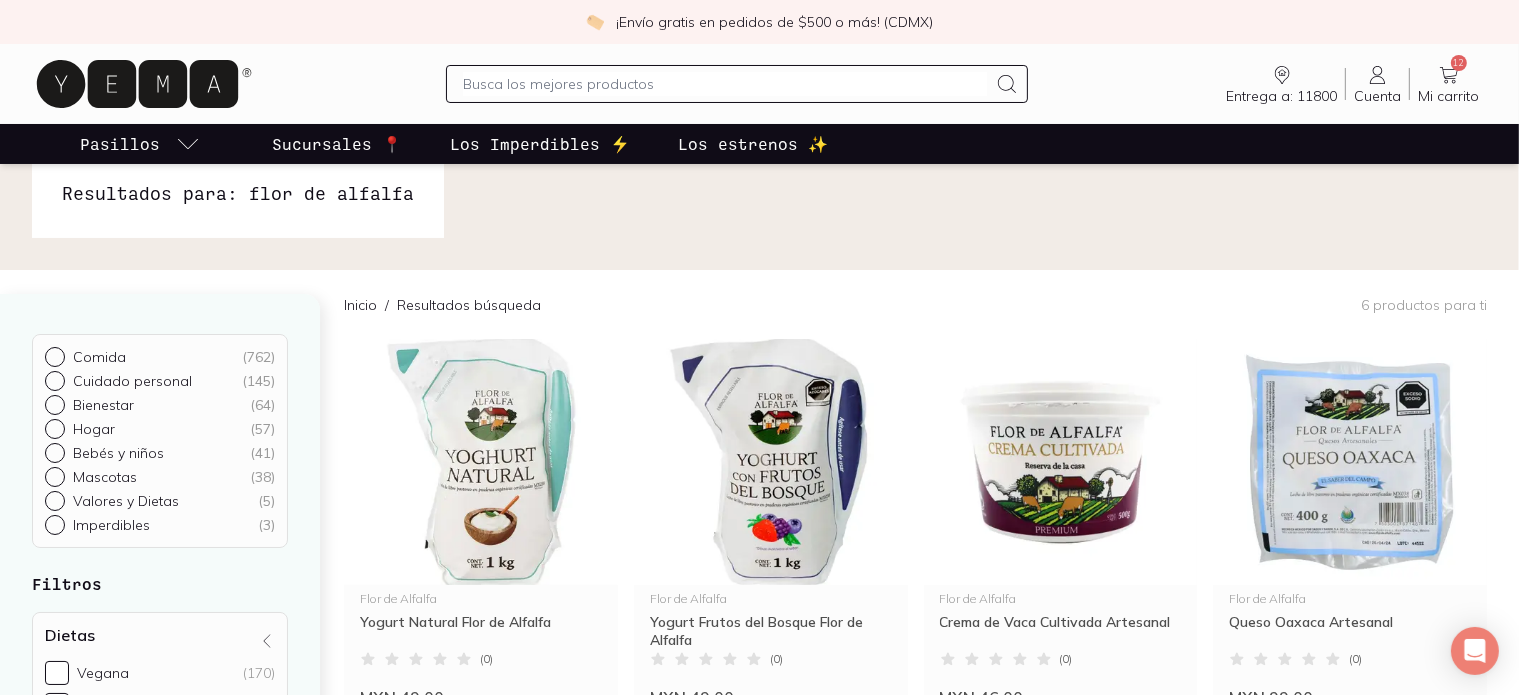 click 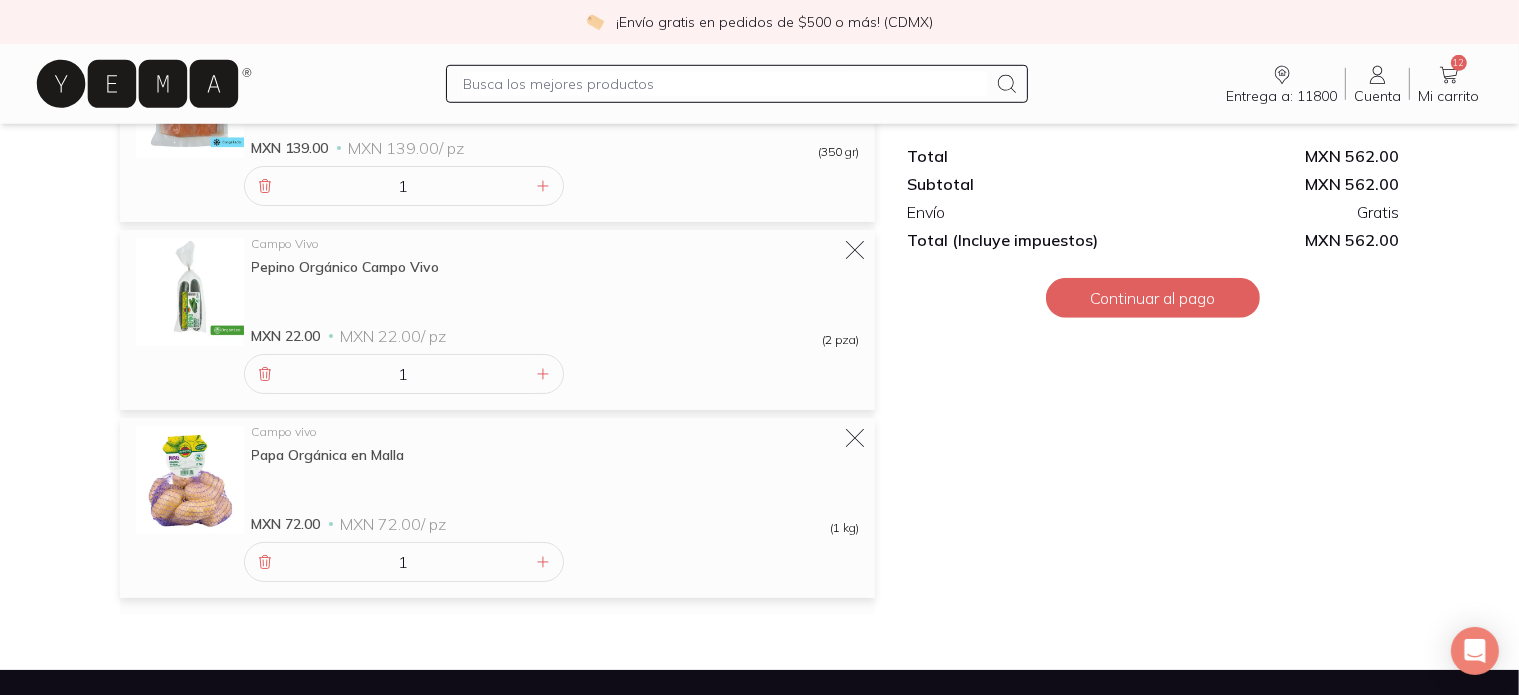 scroll, scrollTop: 1439, scrollLeft: 0, axis: vertical 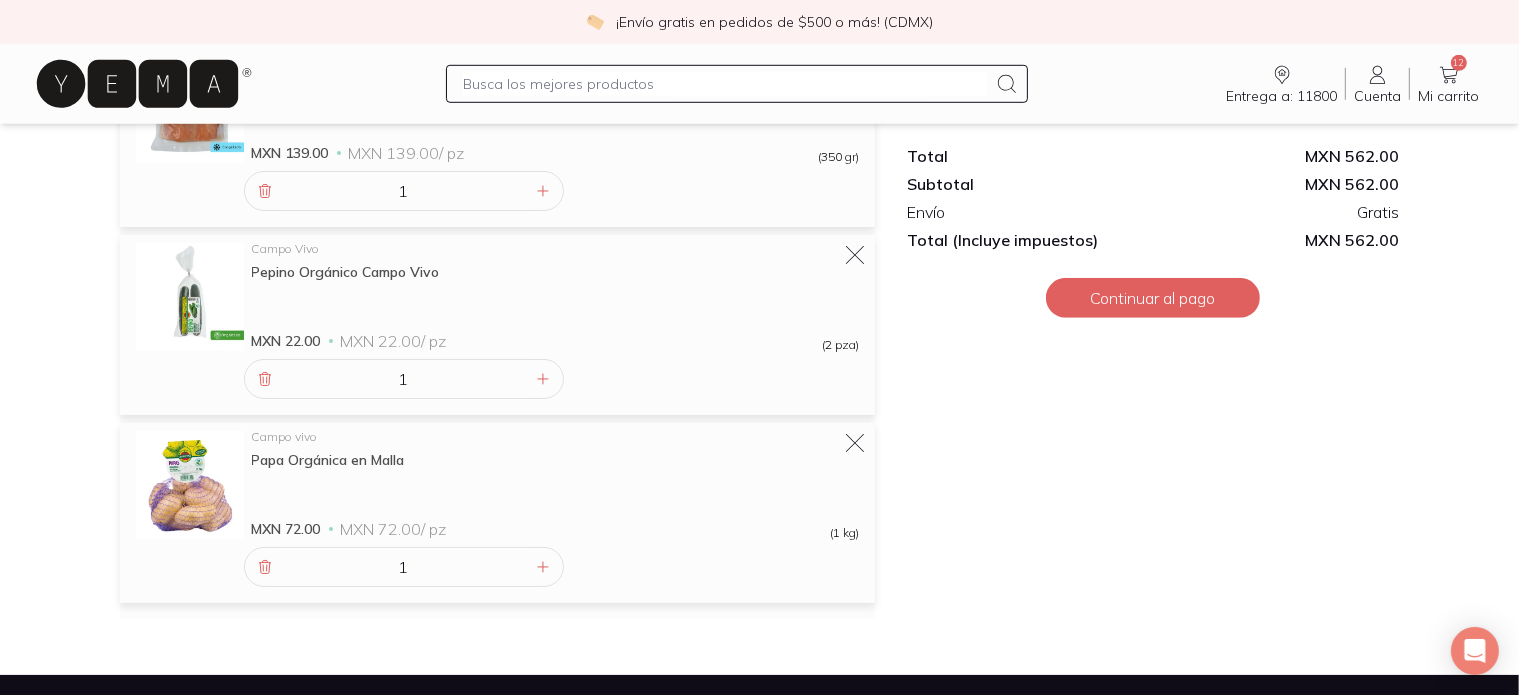 click at bounding box center (725, 84) 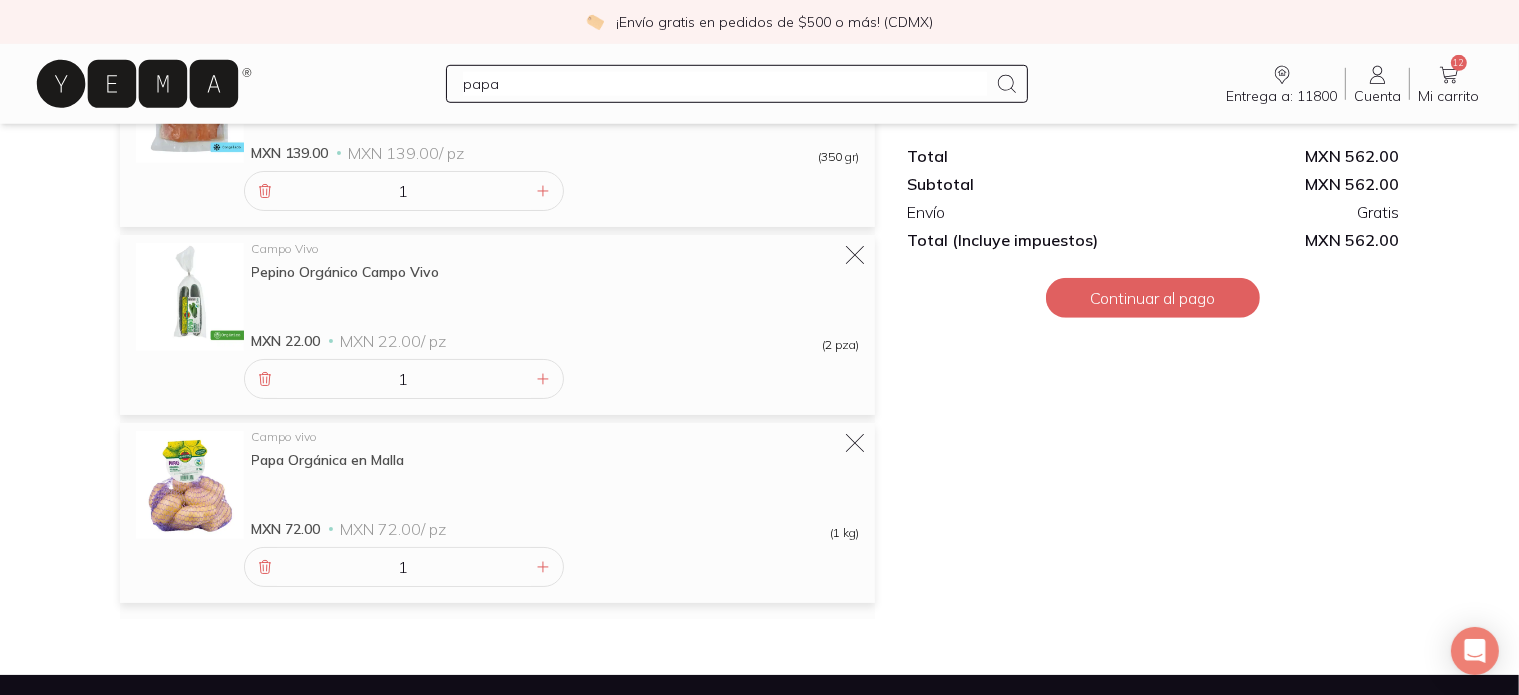 type on "papas" 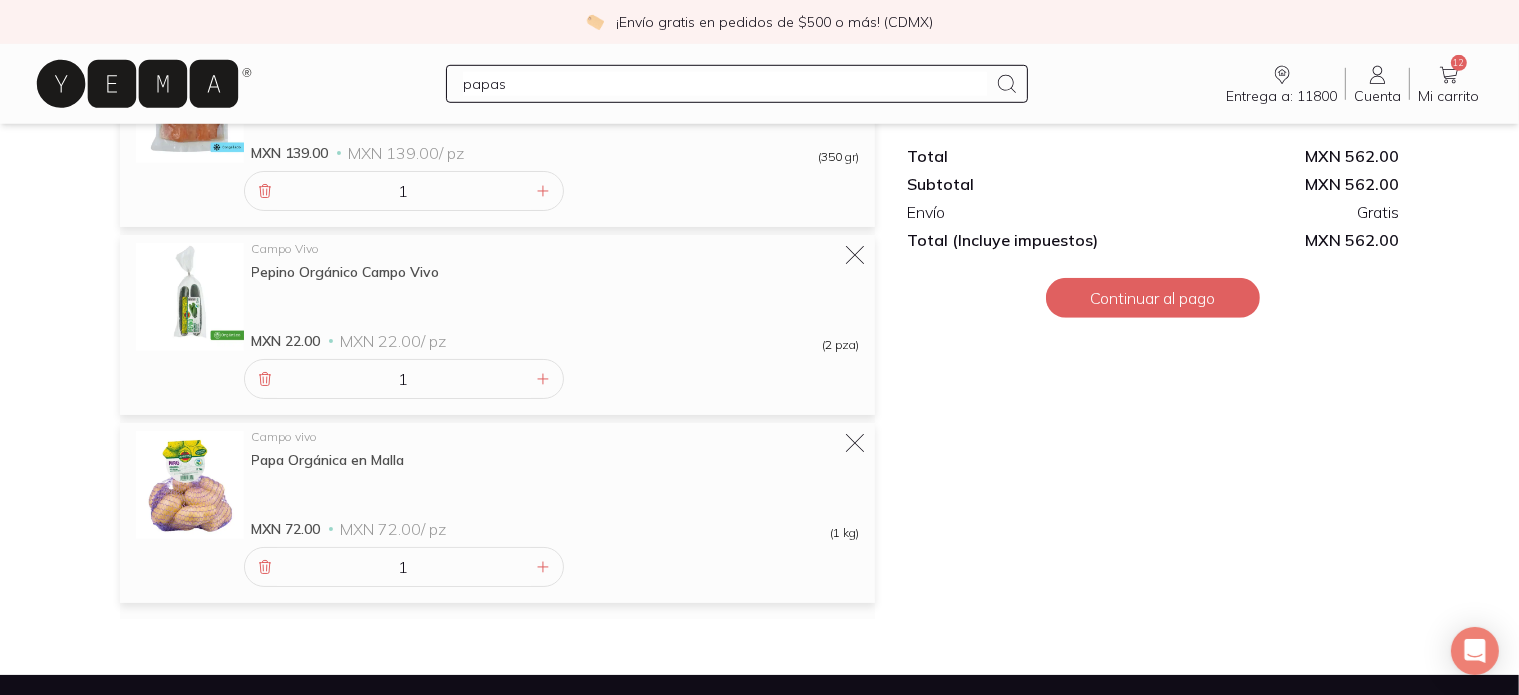 type 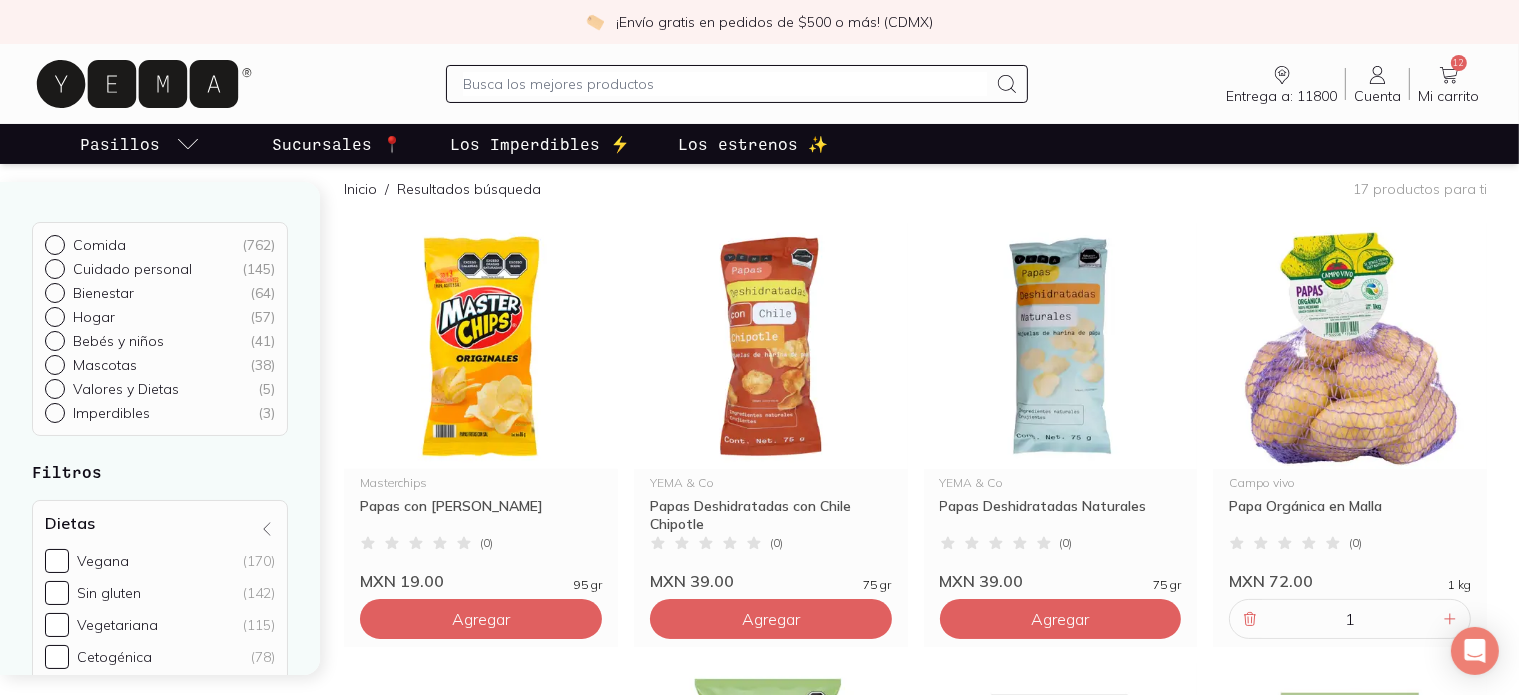 scroll, scrollTop: 160, scrollLeft: 0, axis: vertical 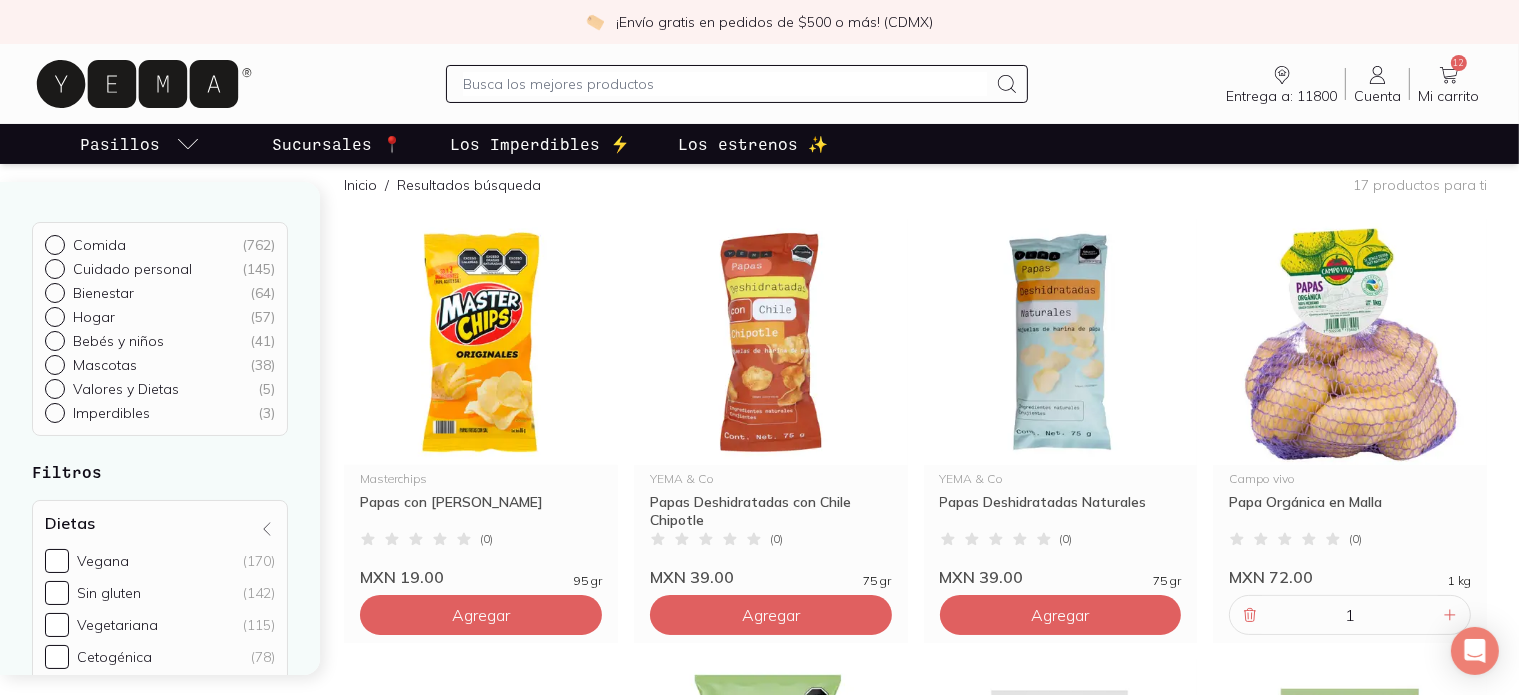 click on "Mi carrito" at bounding box center (1448, 96) 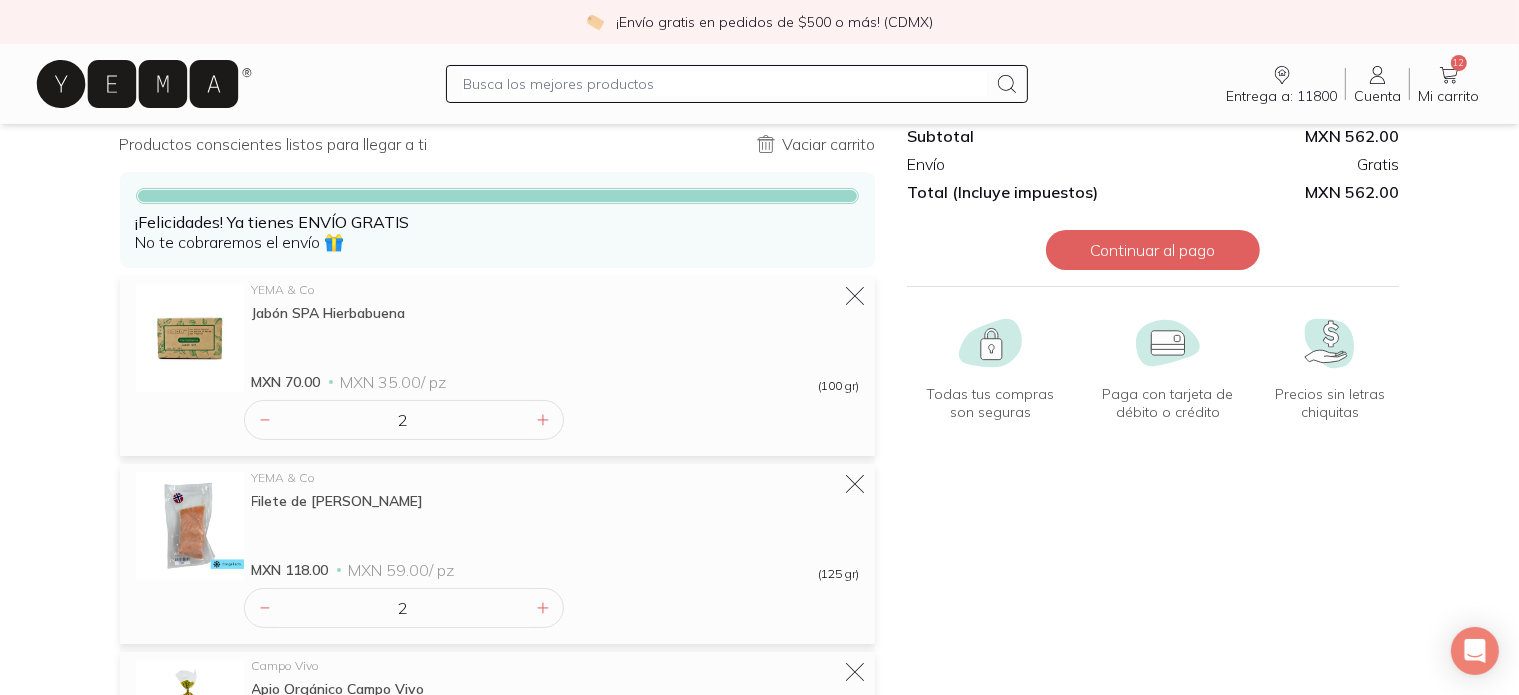 scroll, scrollTop: 0, scrollLeft: 0, axis: both 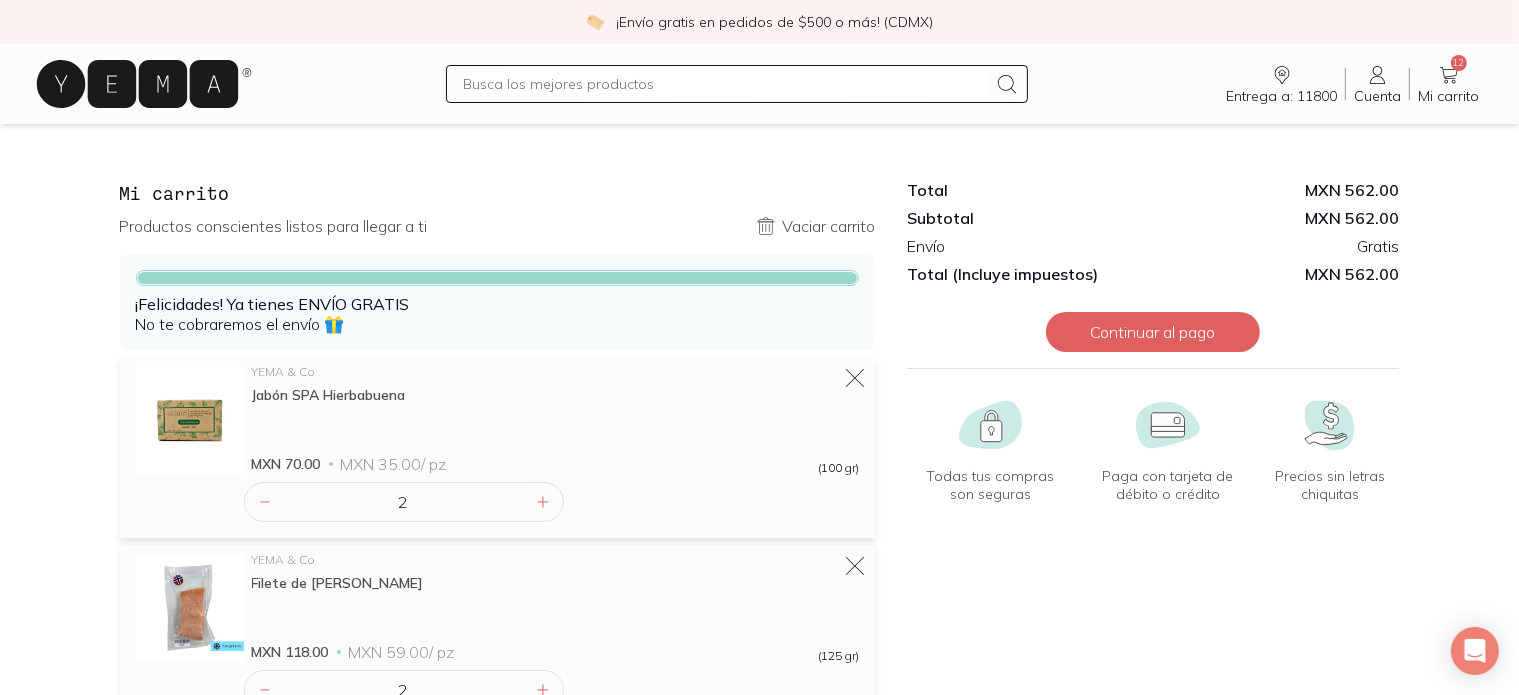 click at bounding box center (725, 84) 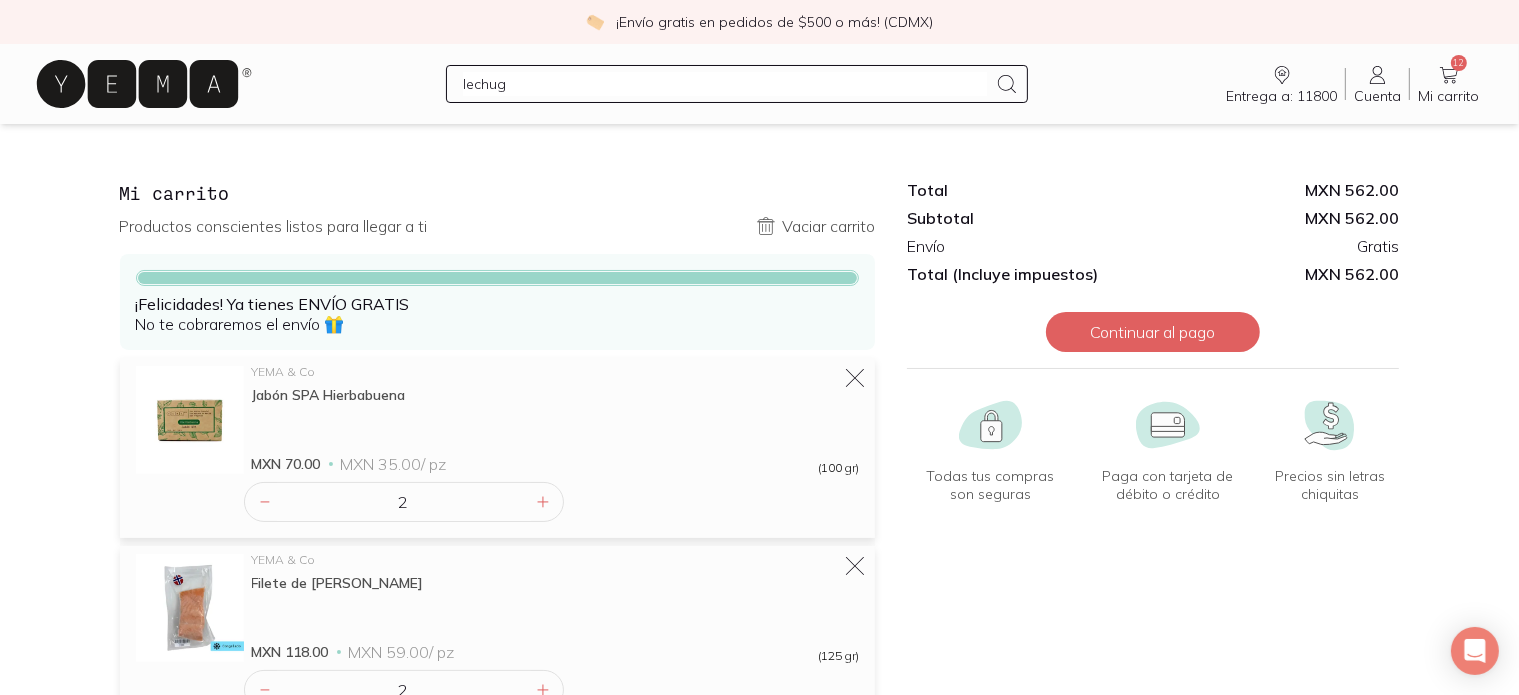 type on "lechuga" 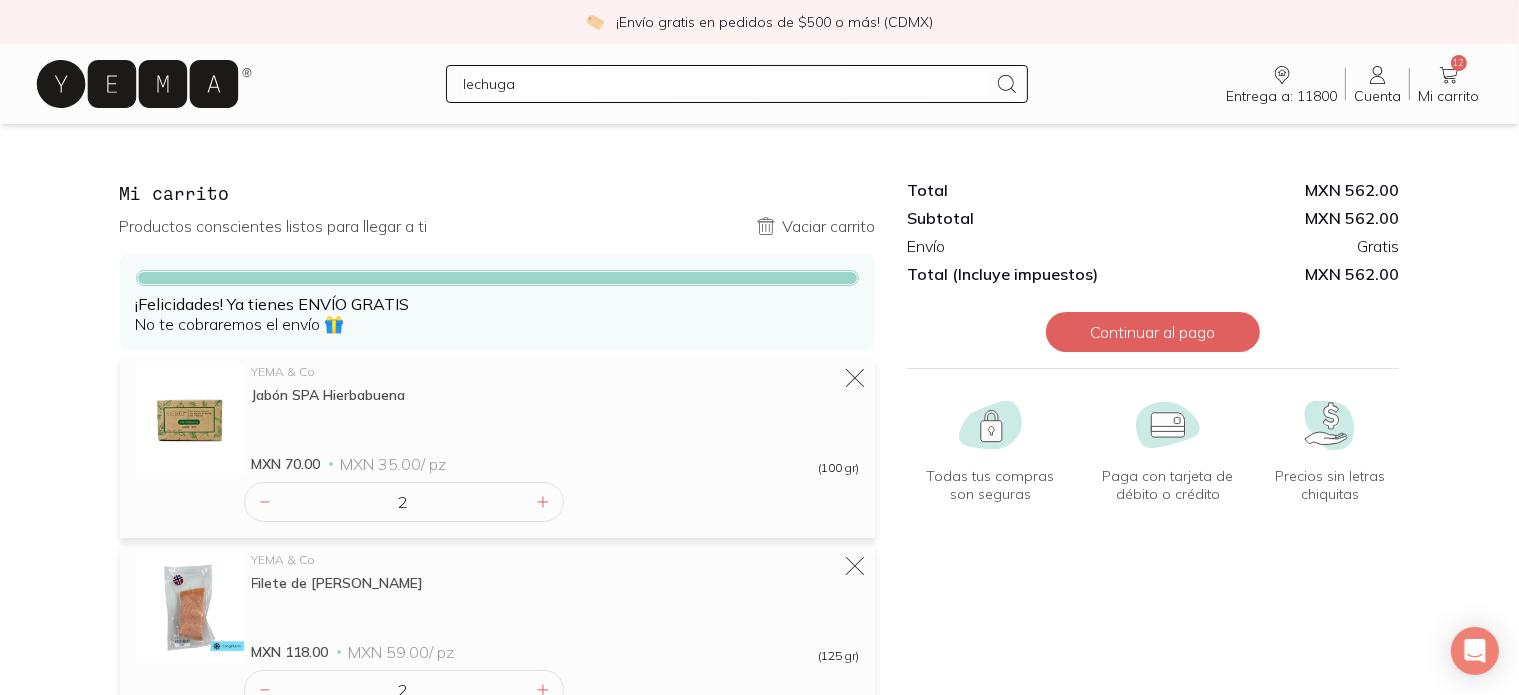 type 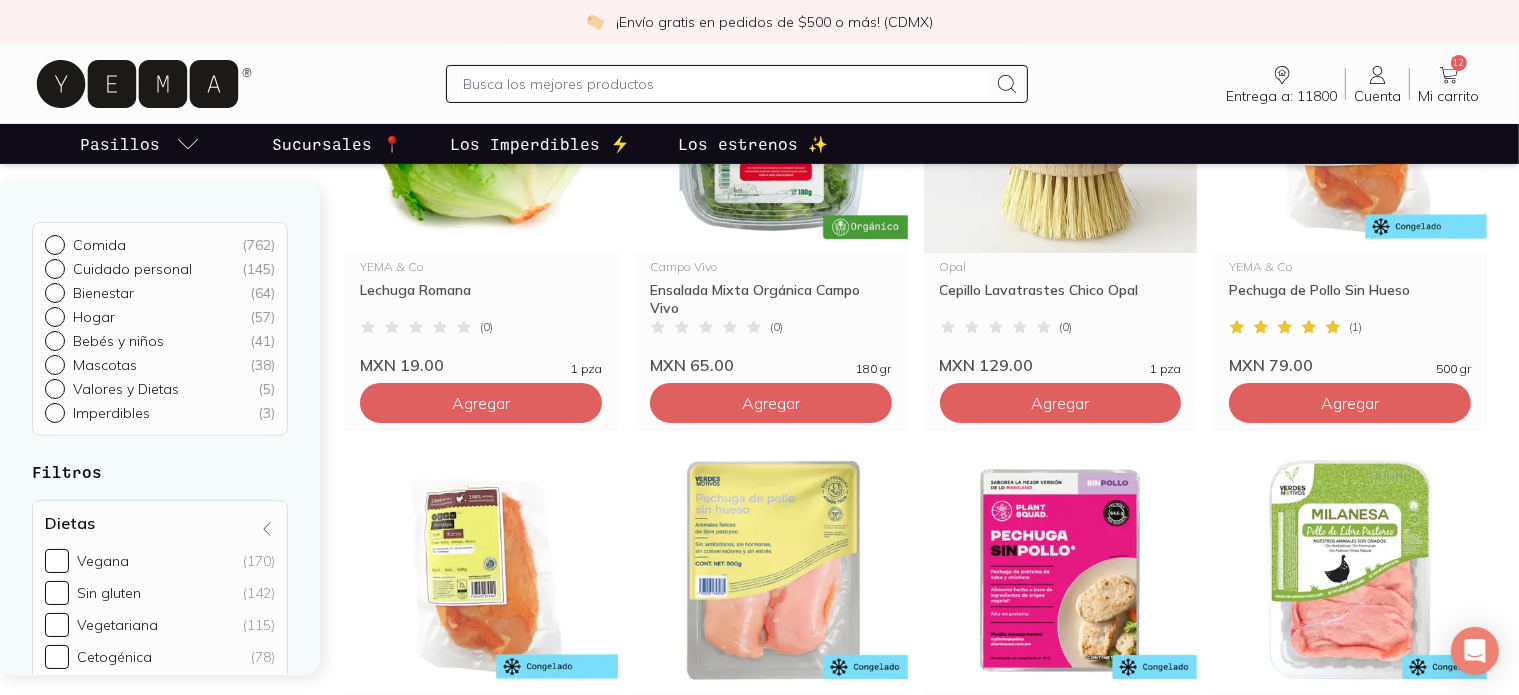 scroll, scrollTop: 27, scrollLeft: 0, axis: vertical 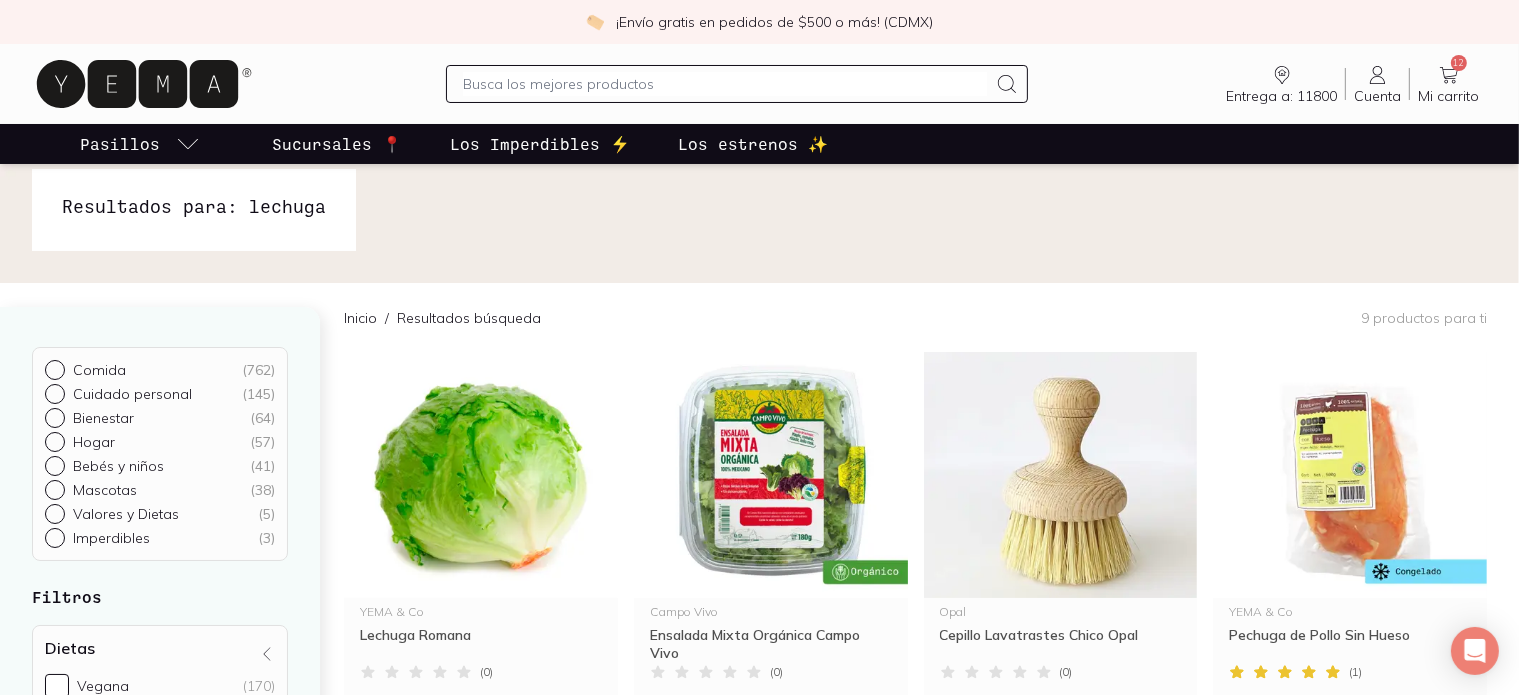 click on "12 Mi carrito Carrito" at bounding box center (1448, 84) 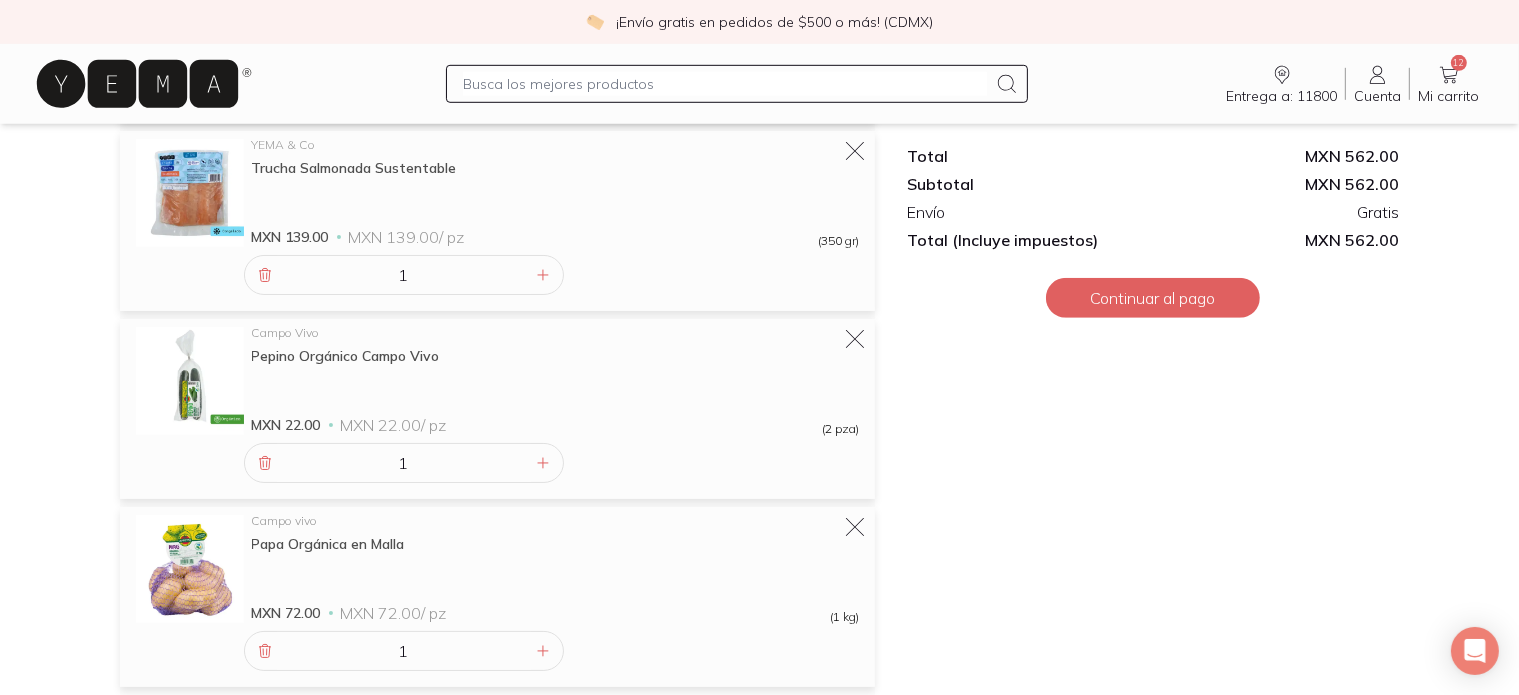 scroll, scrollTop: 1360, scrollLeft: 0, axis: vertical 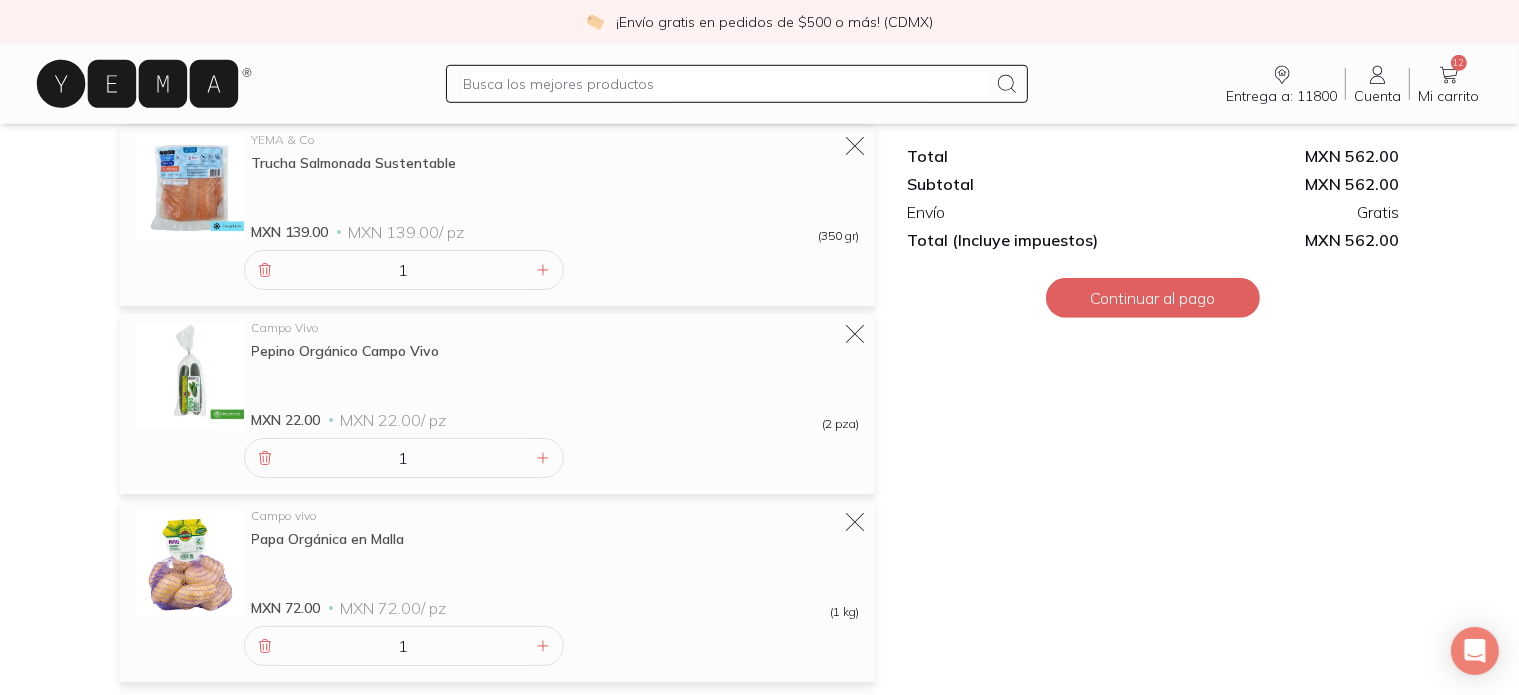 click at bounding box center [725, 84] 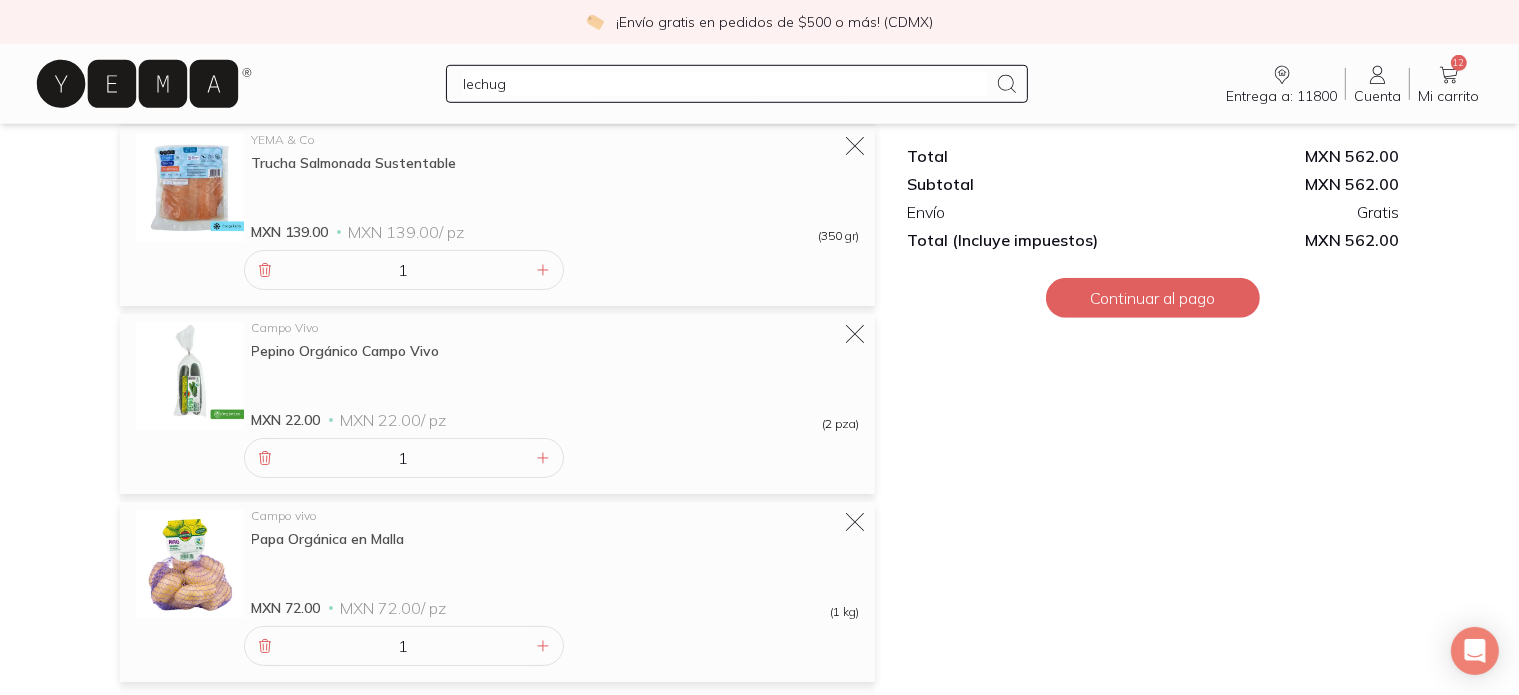 type on "lechuga" 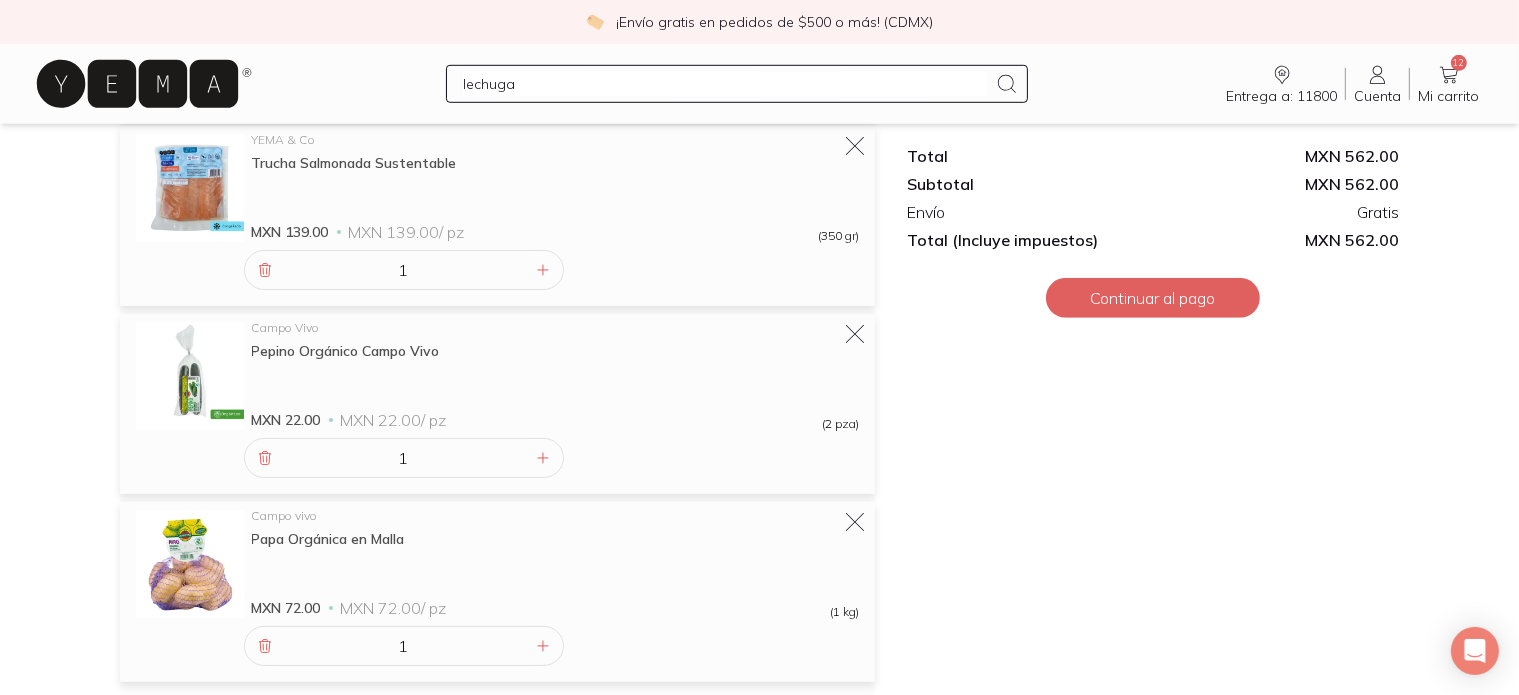 type 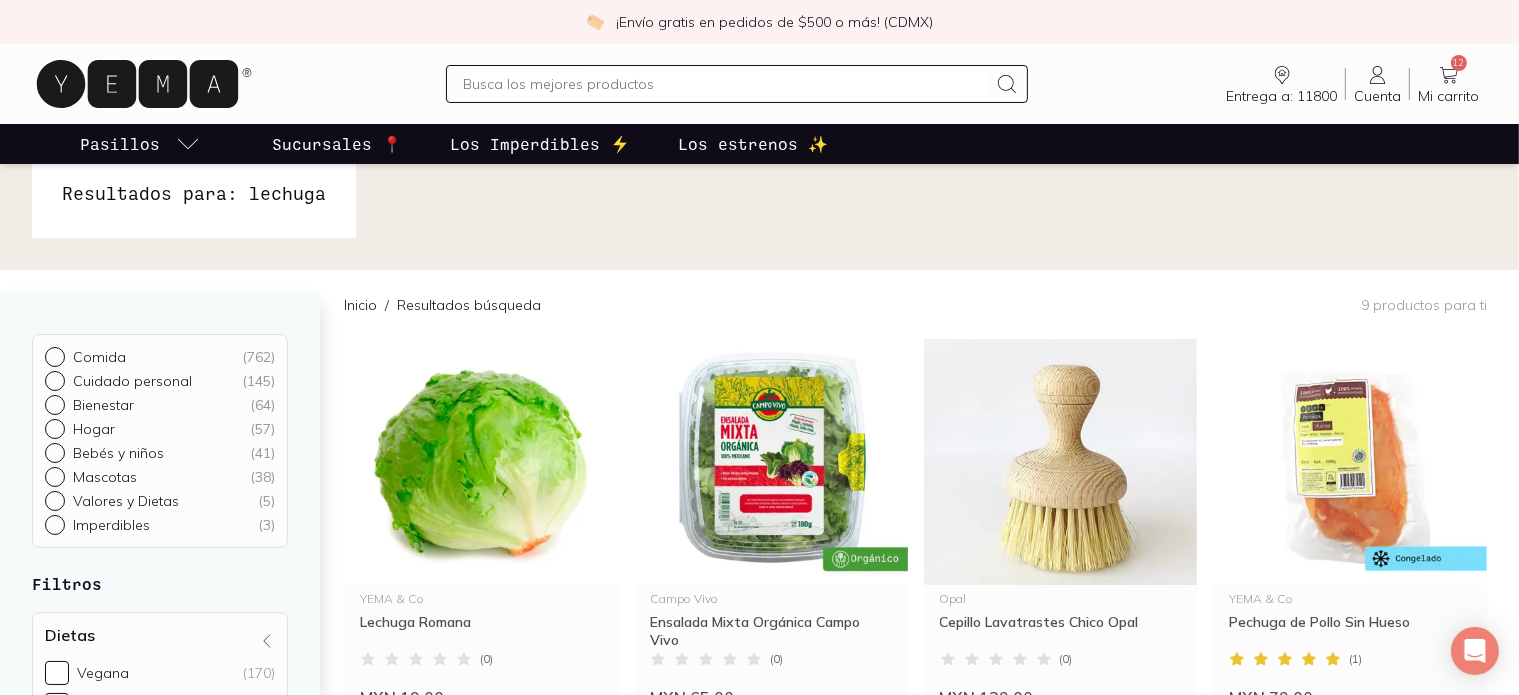 scroll, scrollTop: 80, scrollLeft: 0, axis: vertical 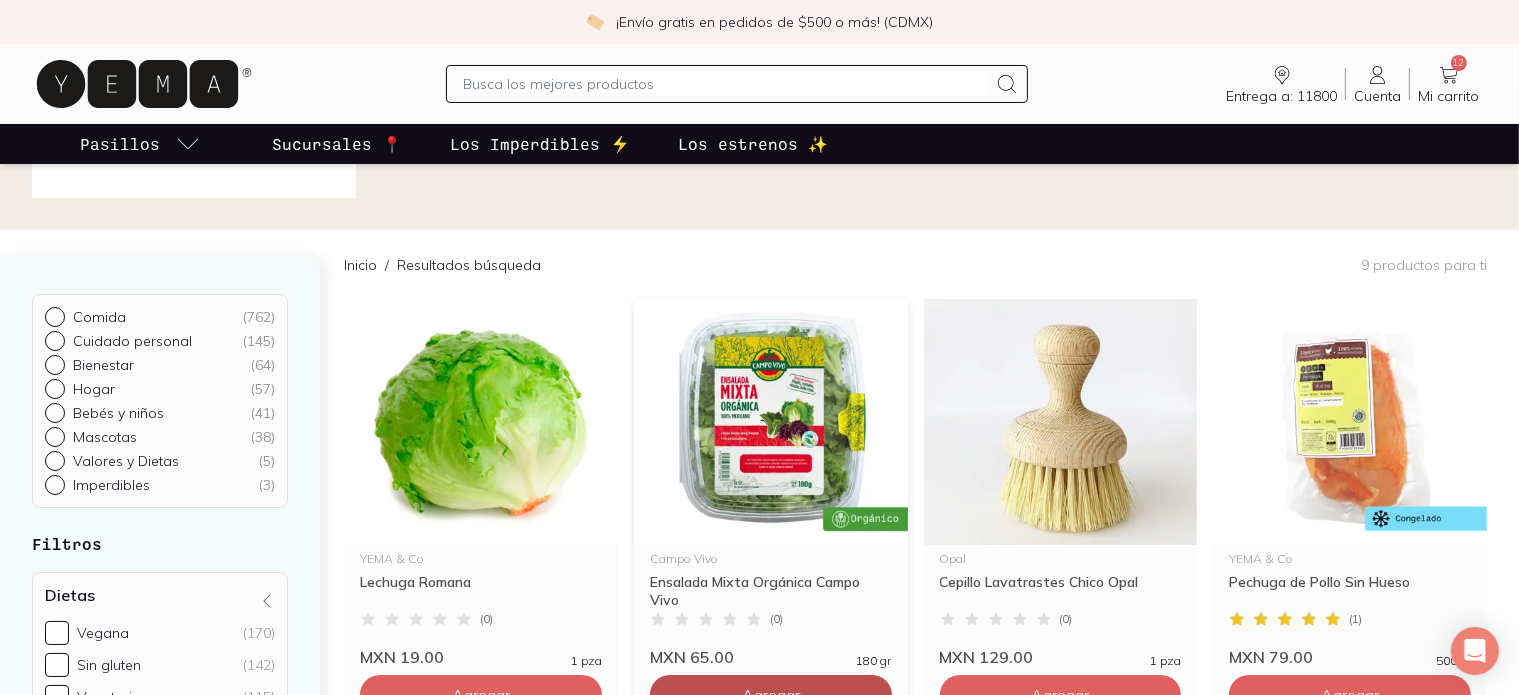 click on "Agregar" at bounding box center [481, 695] 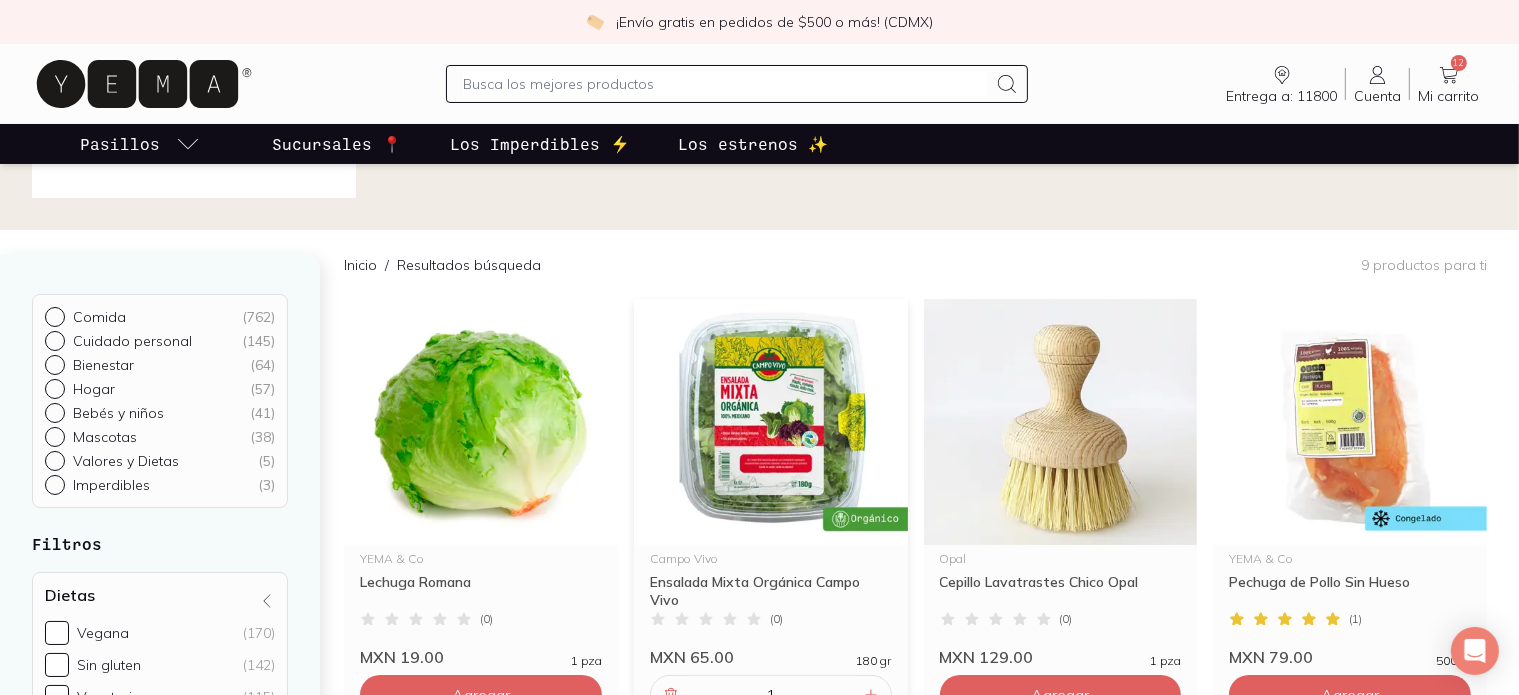 click at bounding box center [725, 84] 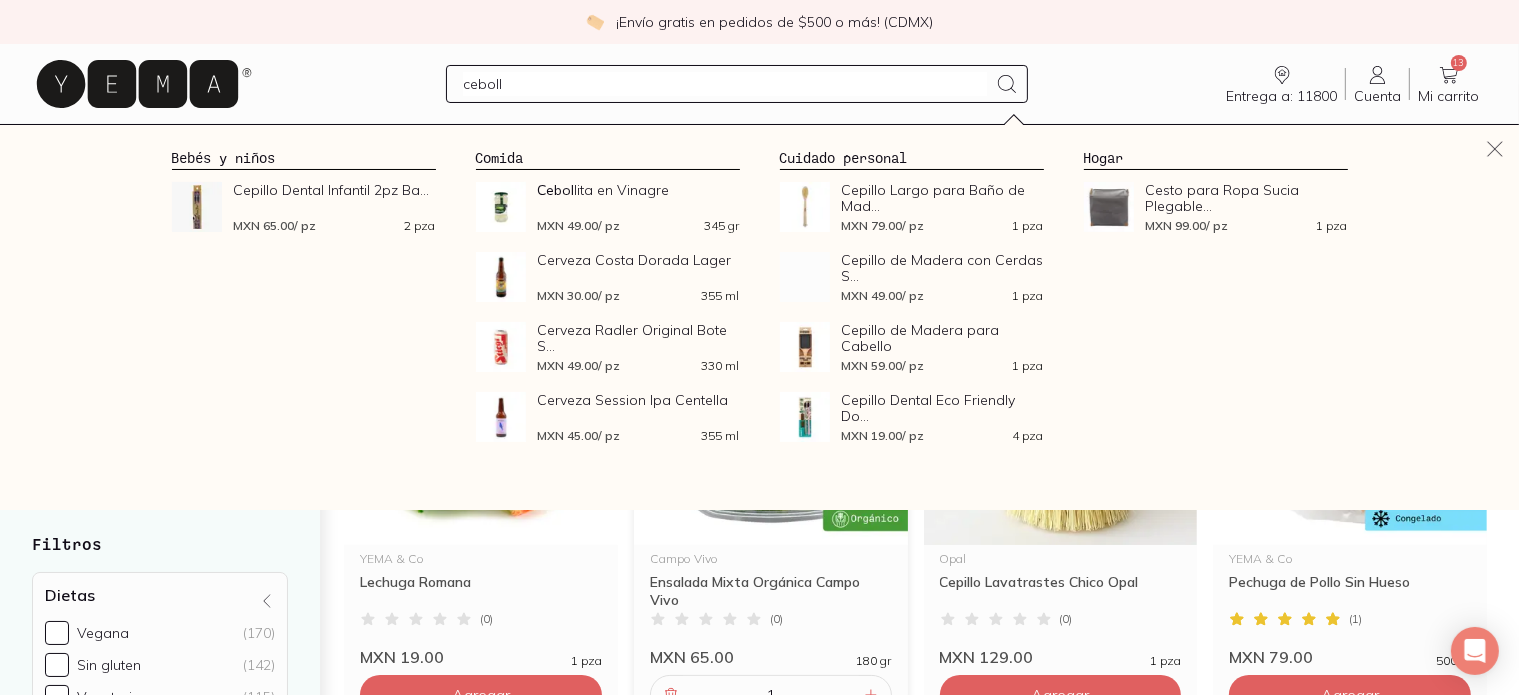 type on "cebolla" 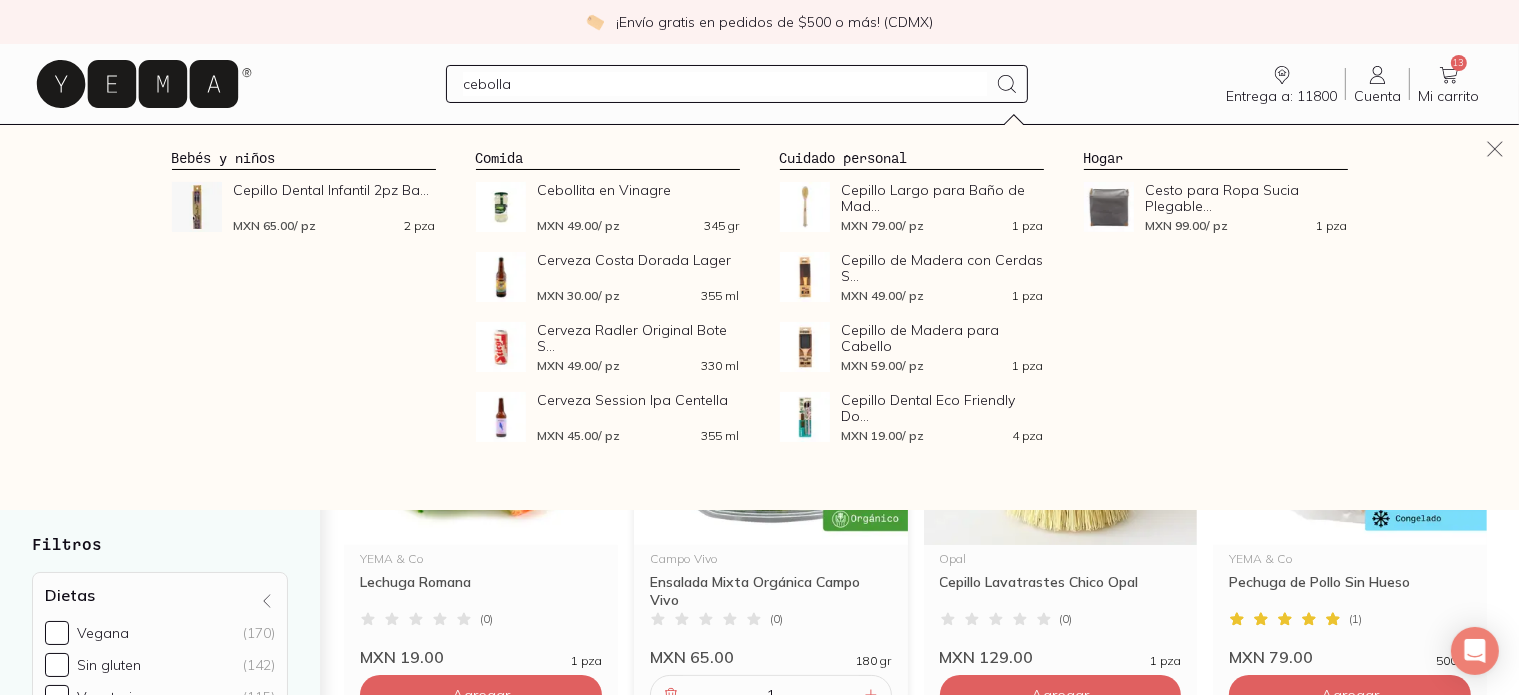type 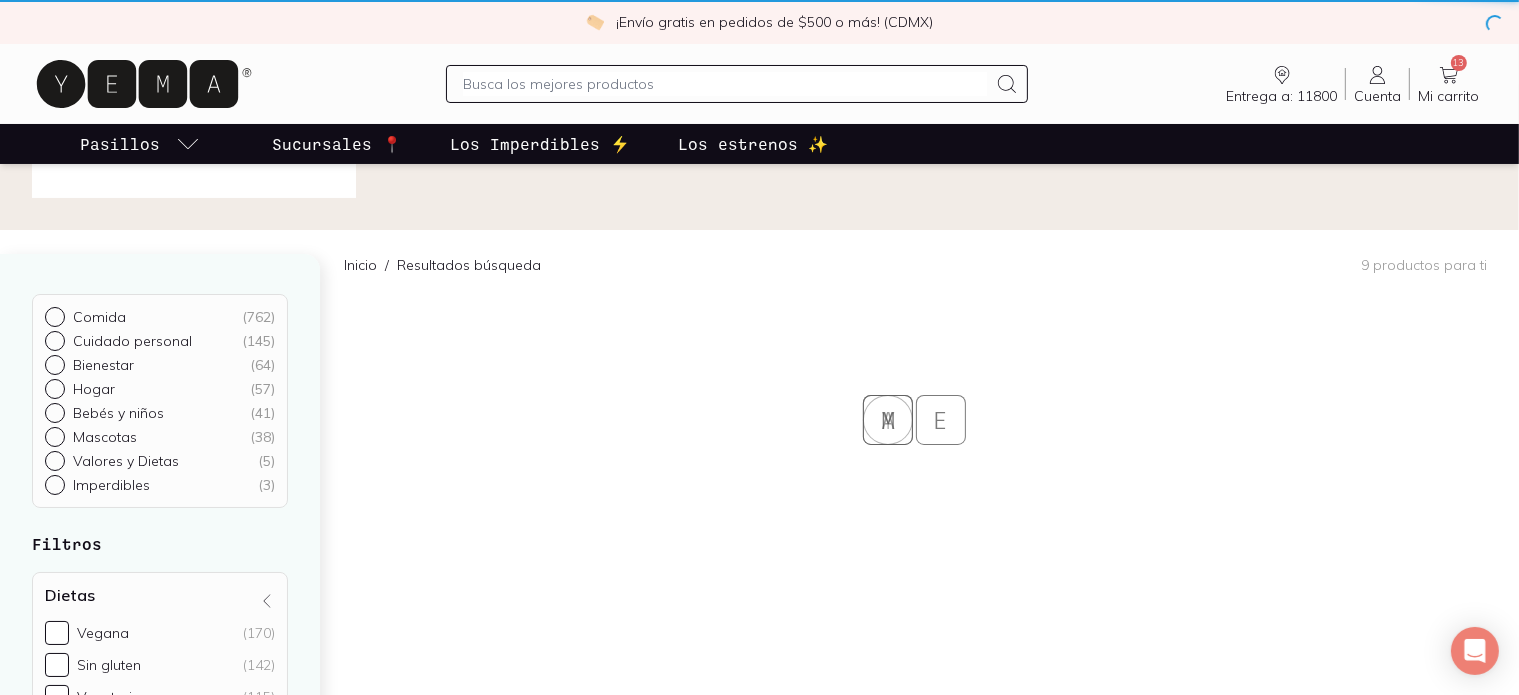 scroll, scrollTop: 0, scrollLeft: 0, axis: both 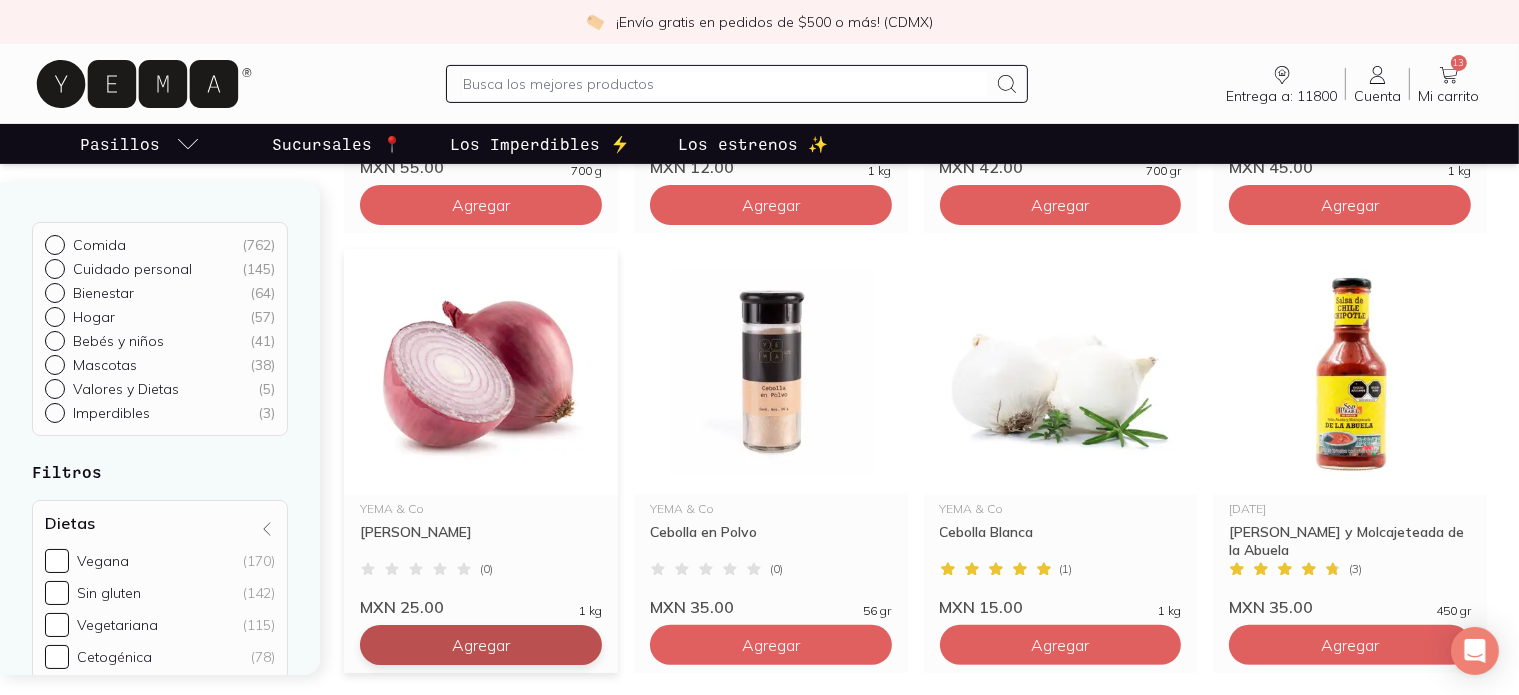 click on "Agregar" at bounding box center (481, 205) 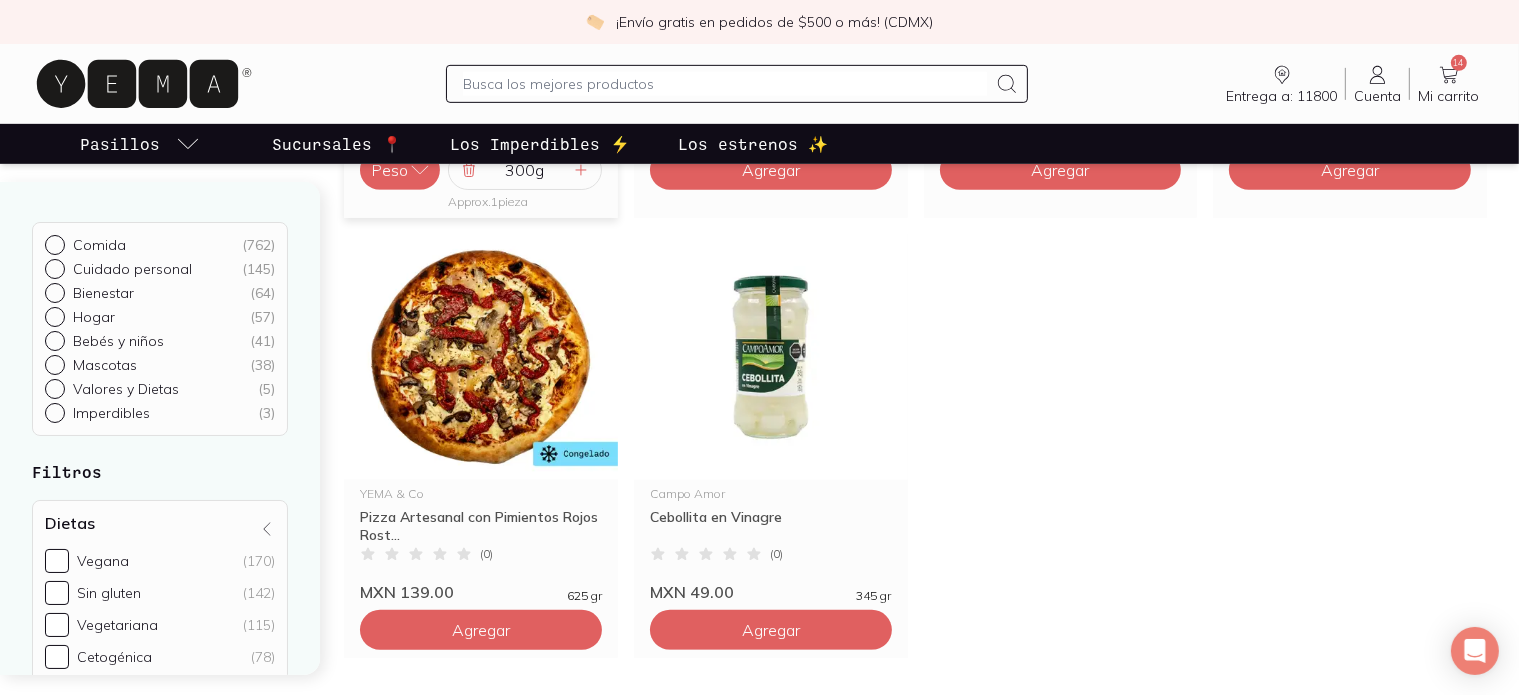 scroll, scrollTop: 1057, scrollLeft: 0, axis: vertical 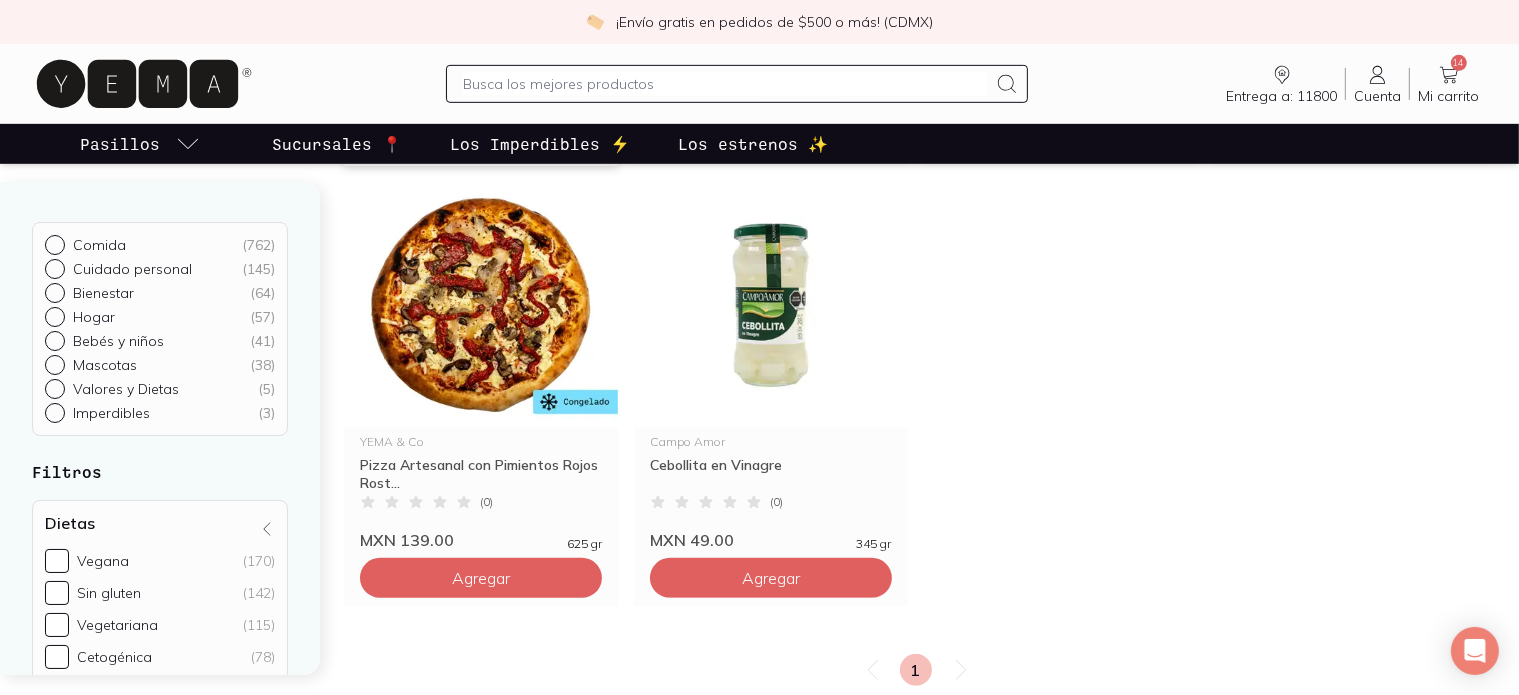 click on "14 Mi carrito Carrito" at bounding box center [1448, 84] 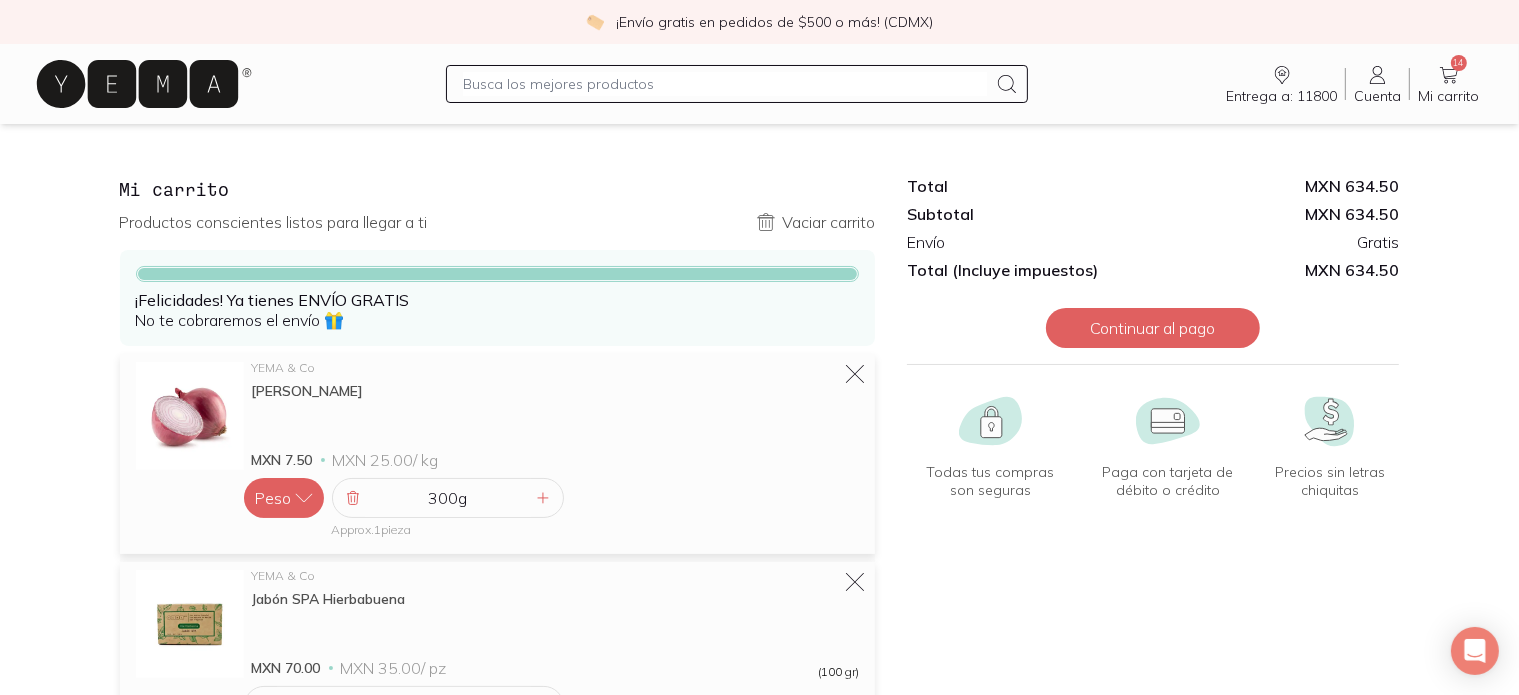 scroll, scrollTop: 0, scrollLeft: 0, axis: both 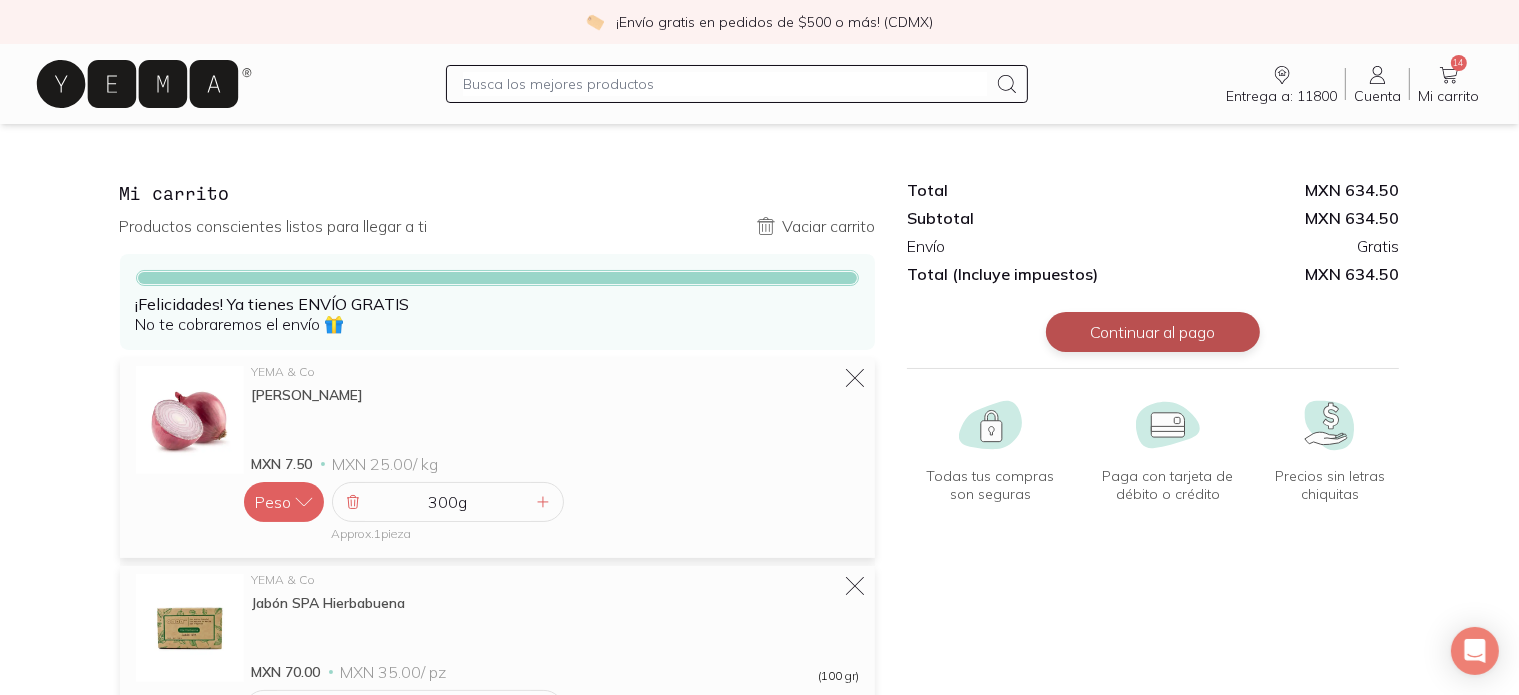 click on "Continuar al pago" at bounding box center (1153, 332) 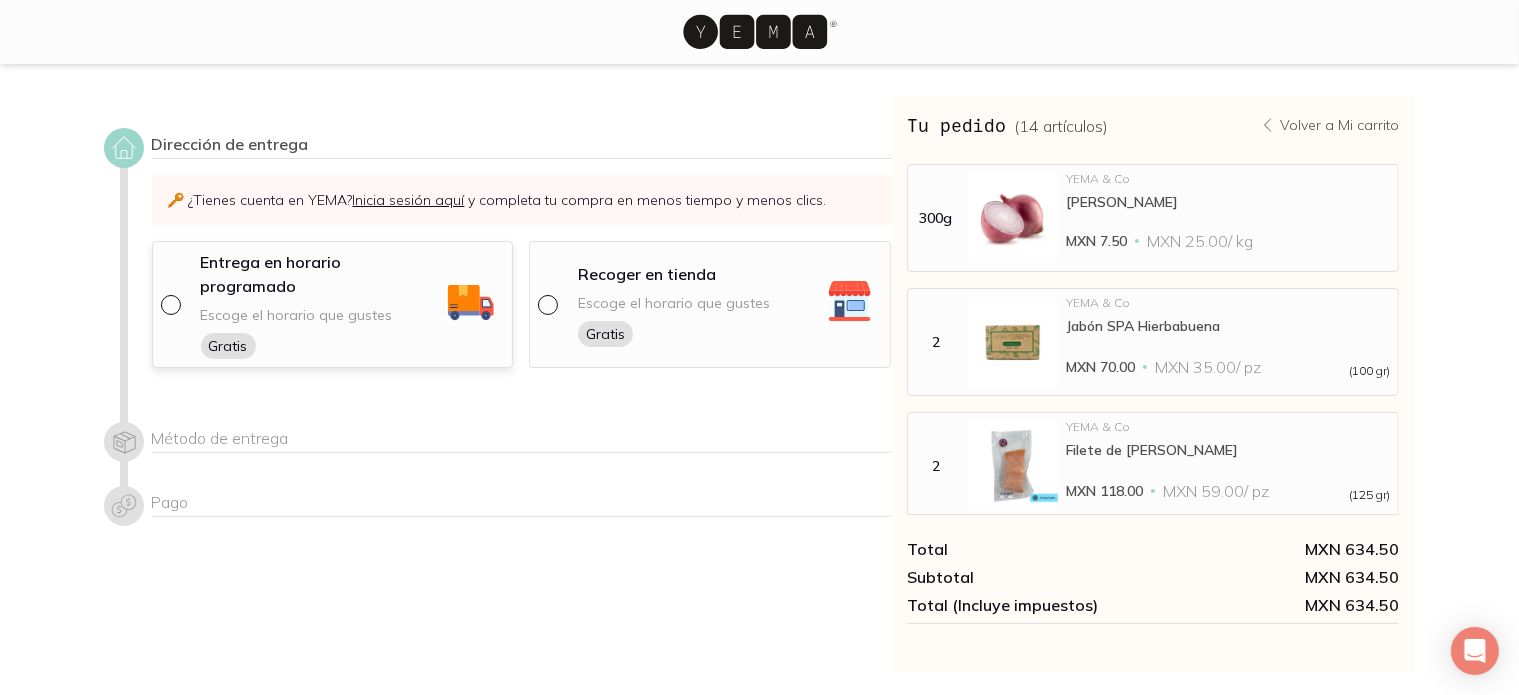 click on "Entrega en horario programado Escoge el horario que gustes Gratis" at bounding box center (333, 304) 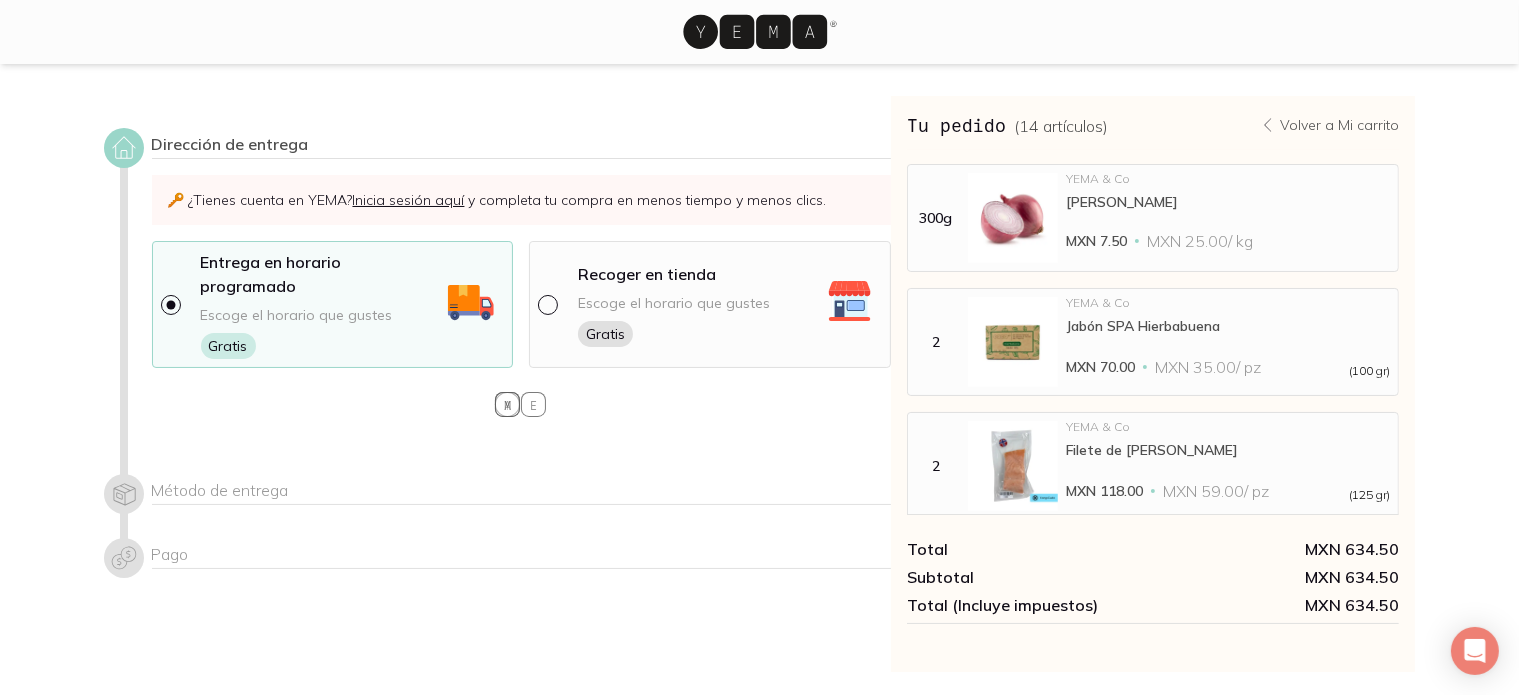 select on "204" 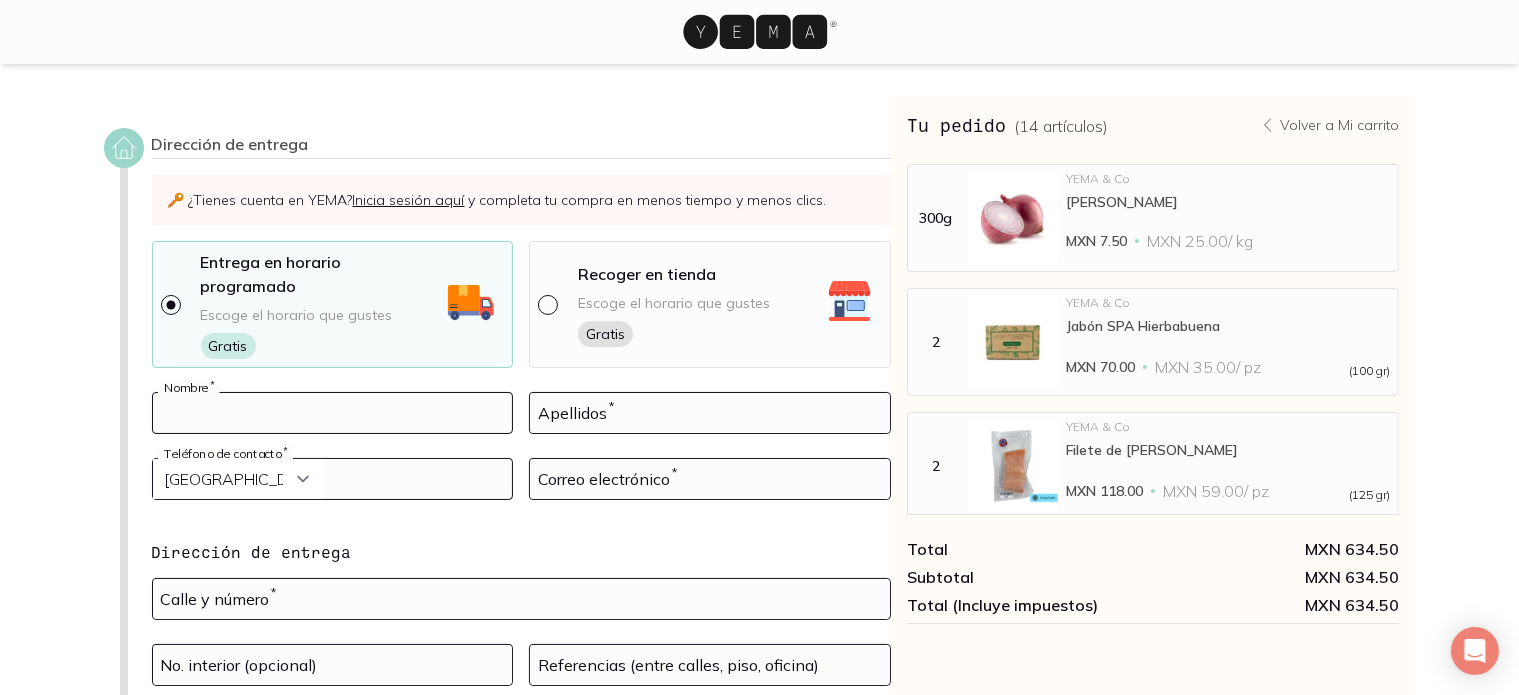 click at bounding box center (333, 413) 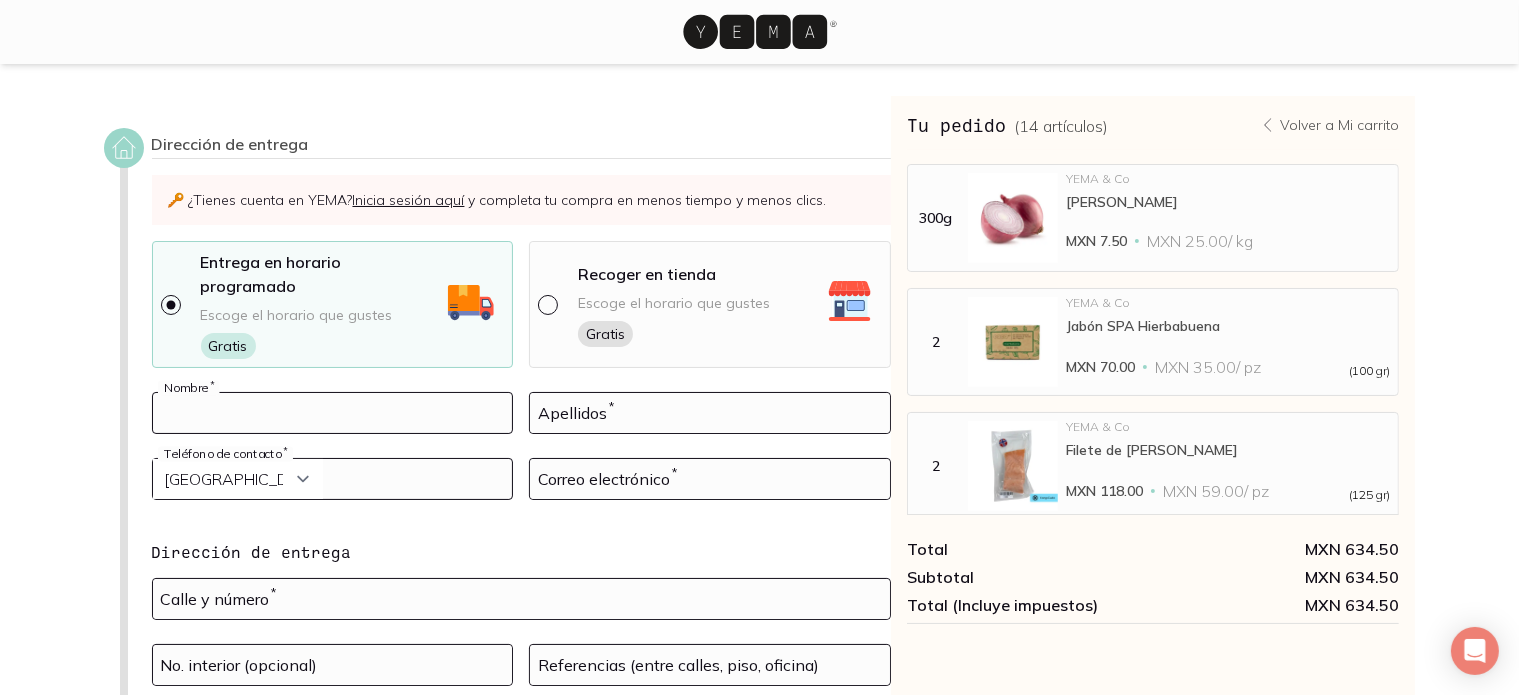 type on "ALMA" 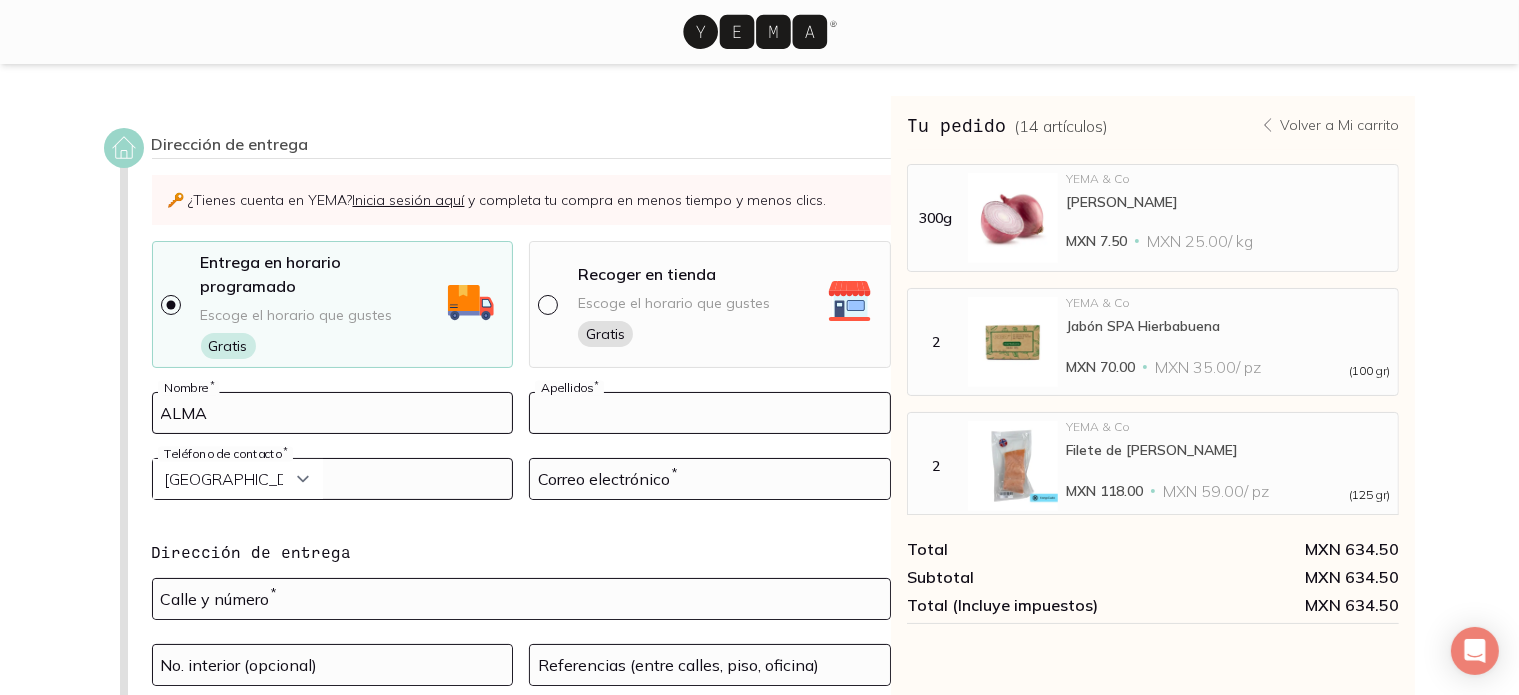 click at bounding box center (710, 413) 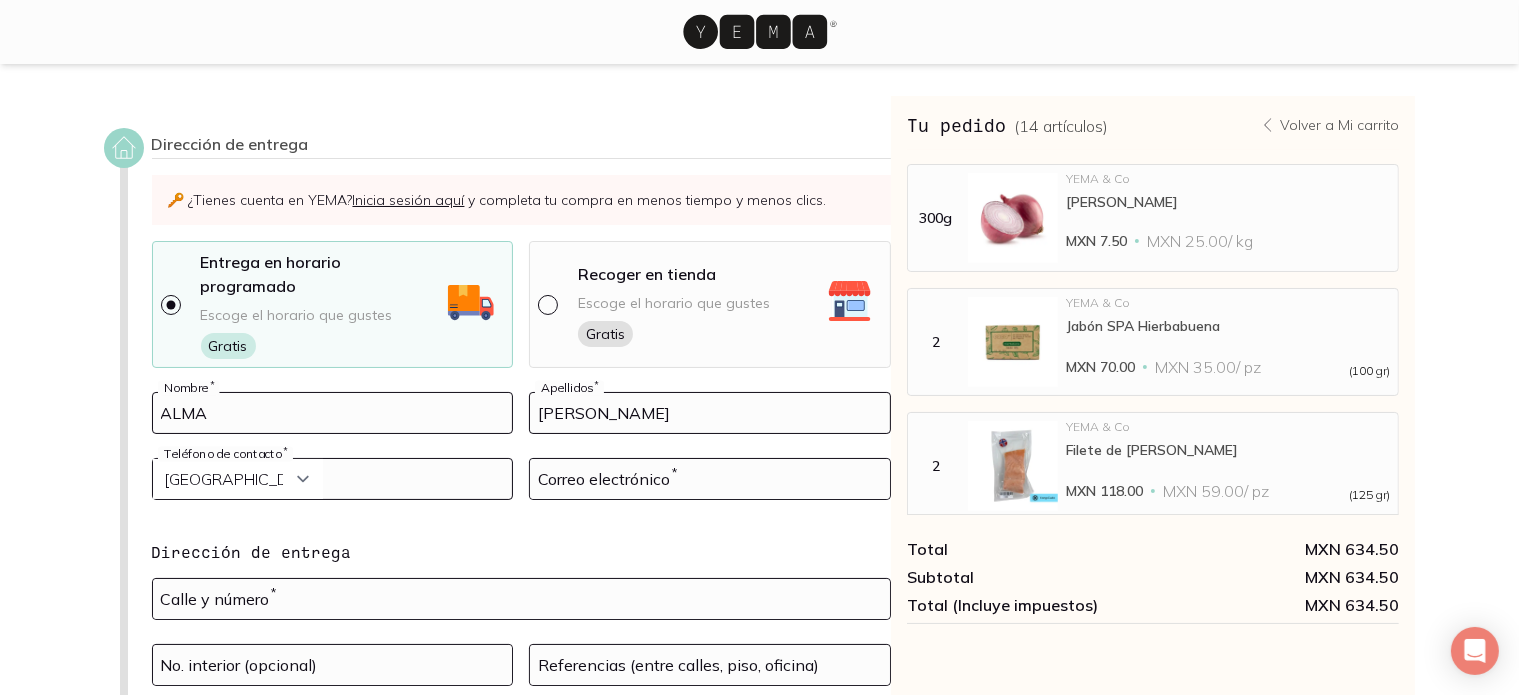 click at bounding box center (333, 479) 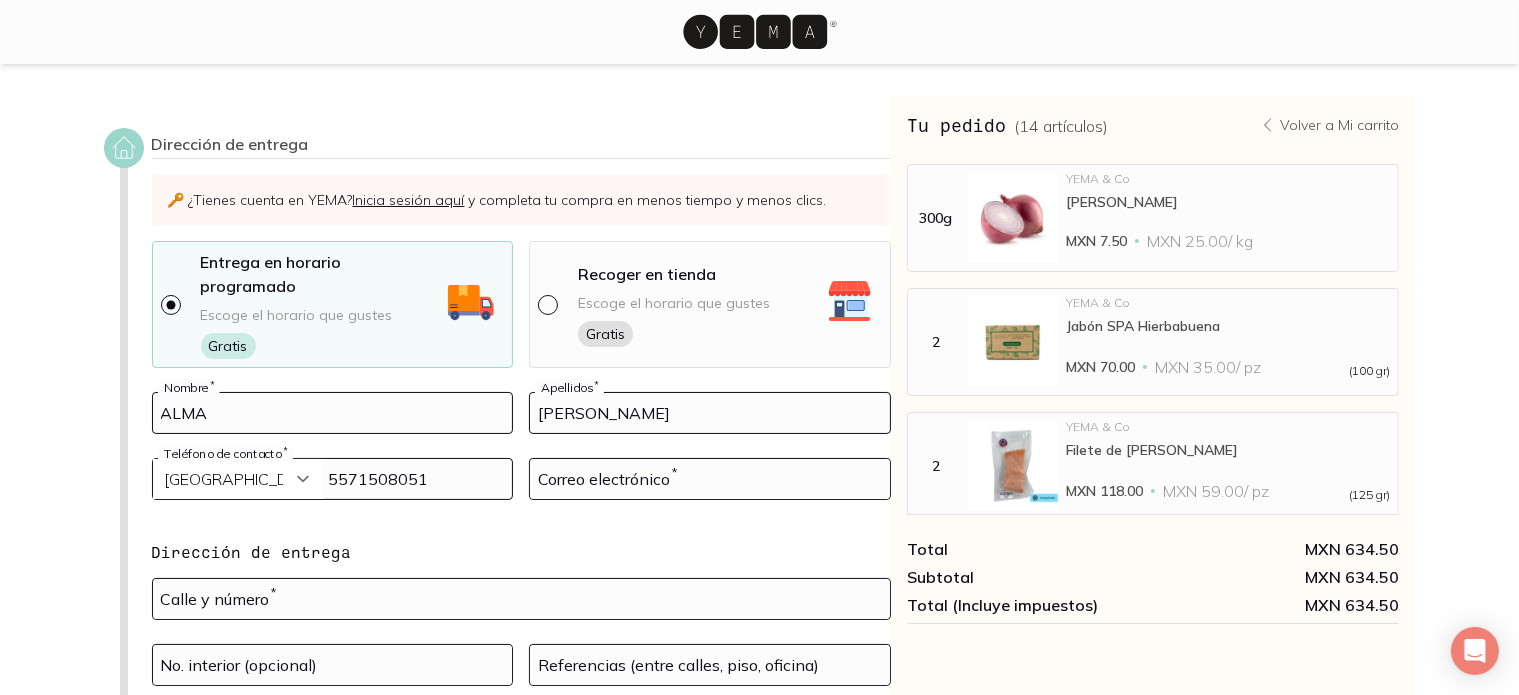 type on "5571508051" 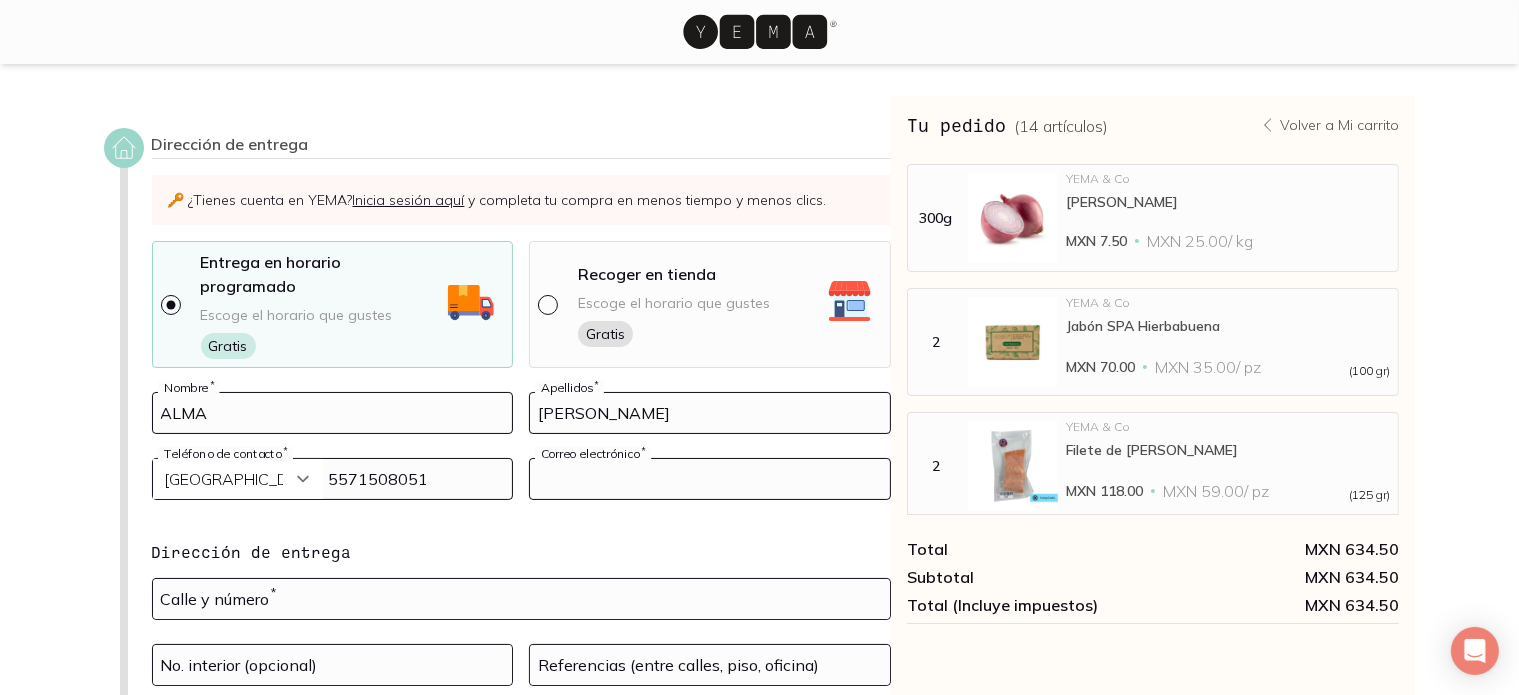 click at bounding box center (710, 479) 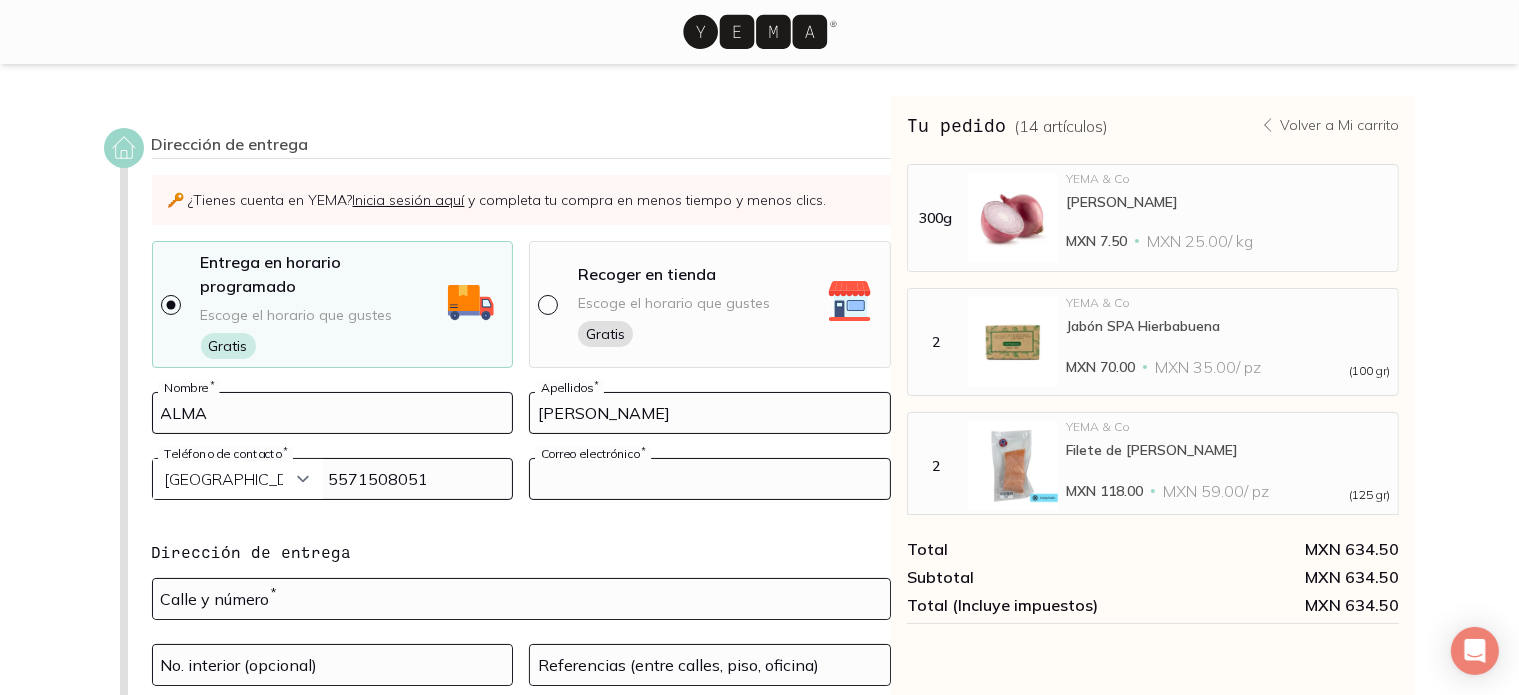 type on "[EMAIL_ADDRESS][DOMAIN_NAME]" 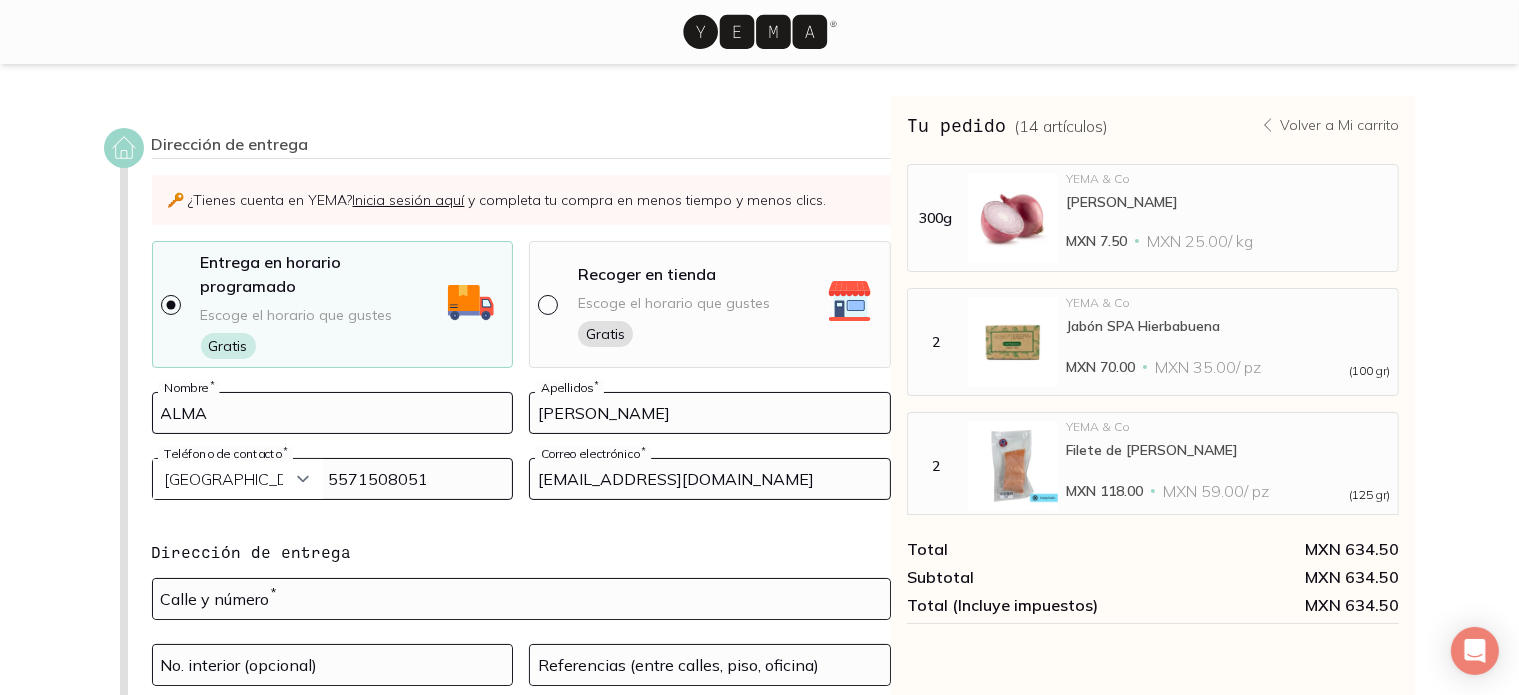 click on "ALMA Nombre * ALVARADO Apellidos * [GEOGRAPHIC_DATA] (+5999) [GEOGRAPHIC_DATA] (+1876) [GEOGRAPHIC_DATA] (+1869) [GEOGRAPHIC_DATA] (+1868) [GEOGRAPHIC_DATA] (+1809) [GEOGRAPHIC_DATA] (+1784) [GEOGRAPHIC_DATA] (+1767) [GEOGRAPHIC_DATA] (+1758) [GEOGRAPHIC_DATA] (+1721) Samoa Americana (+1684) [US_STATE] (+1671) [GEOGRAPHIC_DATA] (+1670) [GEOGRAPHIC_DATA] (+1664) [GEOGRAPHIC_DATA] (+1649) [GEOGRAPHIC_DATA] ([GEOGRAPHIC_DATA]) (+1599) [GEOGRAPHIC_DATA] (+1473) [GEOGRAPHIC_DATA] (+1441) [GEOGRAPHIC_DATA] (+1345) [GEOGRAPHIC_DATA] (+1340) [GEOGRAPHIC_DATA] (+1284) [GEOGRAPHIC_DATA] (+1268) [GEOGRAPHIC_DATA] (+1264) [GEOGRAPHIC_DATA] (+1246) [GEOGRAPHIC_DATA] (+1242) [GEOGRAPHIC_DATA] (+998) [GEOGRAPHIC_DATA] (+996) [US_STATE] (+995) [GEOGRAPHIC_DATA] (+994) [GEOGRAPHIC_DATA] (+993) [GEOGRAPHIC_DATA] (+992) [GEOGRAPHIC_DATA] (+977) [GEOGRAPHIC_DATA] (+976) [GEOGRAPHIC_DATA] (+975) [GEOGRAPHIC_DATA] (+974) [GEOGRAPHIC_DATA] (+973) [GEOGRAPHIC_DATA] (+972) [GEOGRAPHIC_DATA] (+971) [GEOGRAPHIC_DATA] (+968) [GEOGRAPHIC_DATA] (+967) [GEOGRAPHIC_DATA] (+966) [GEOGRAPHIC_DATA] (+965) [GEOGRAPHIC_DATA] (+964) [GEOGRAPHIC_DATA] (+963) [GEOGRAPHIC_DATA] (+962) [GEOGRAPHIC_DATA] (+961) [GEOGRAPHIC_DATA] (+960) [GEOGRAPHIC_DATA] (+886) [GEOGRAPHIC_DATA] (+880) * *" at bounding box center (521, 579) 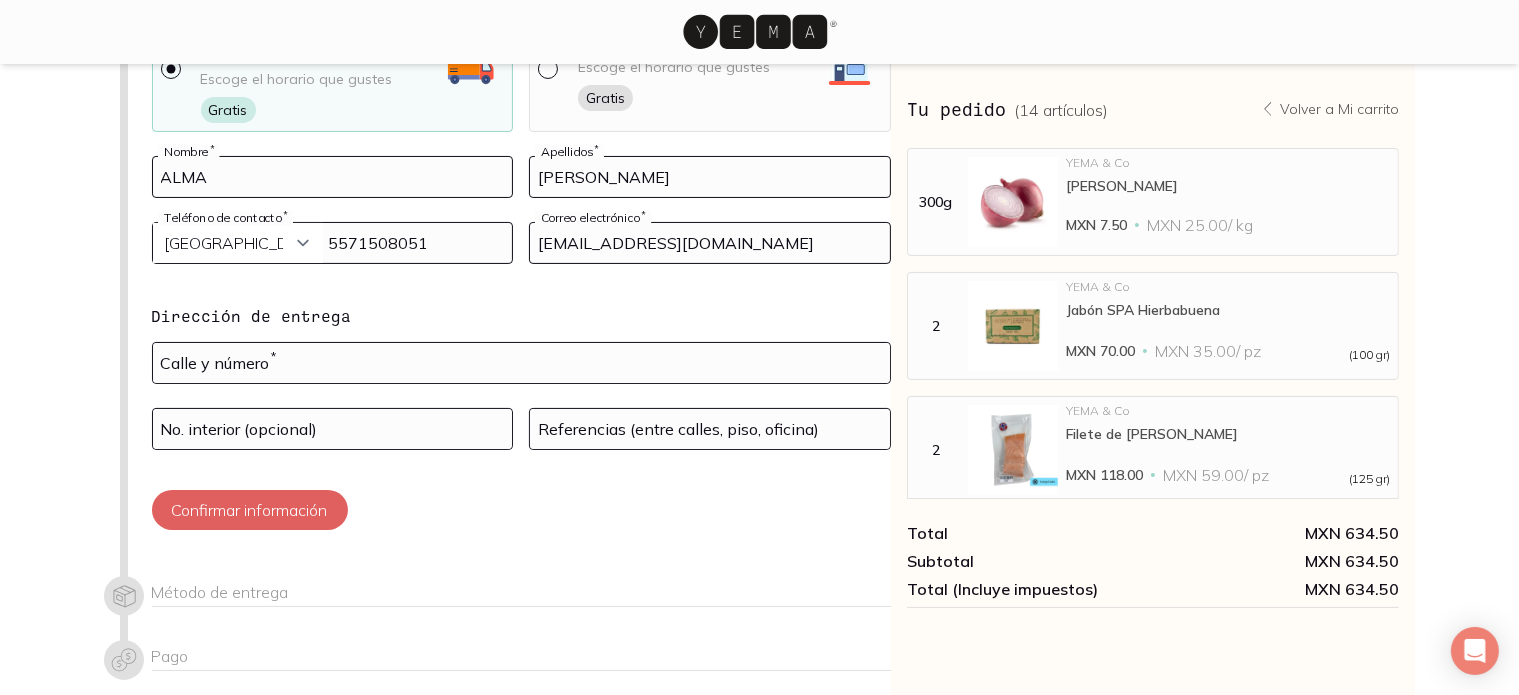 scroll, scrollTop: 311, scrollLeft: 0, axis: vertical 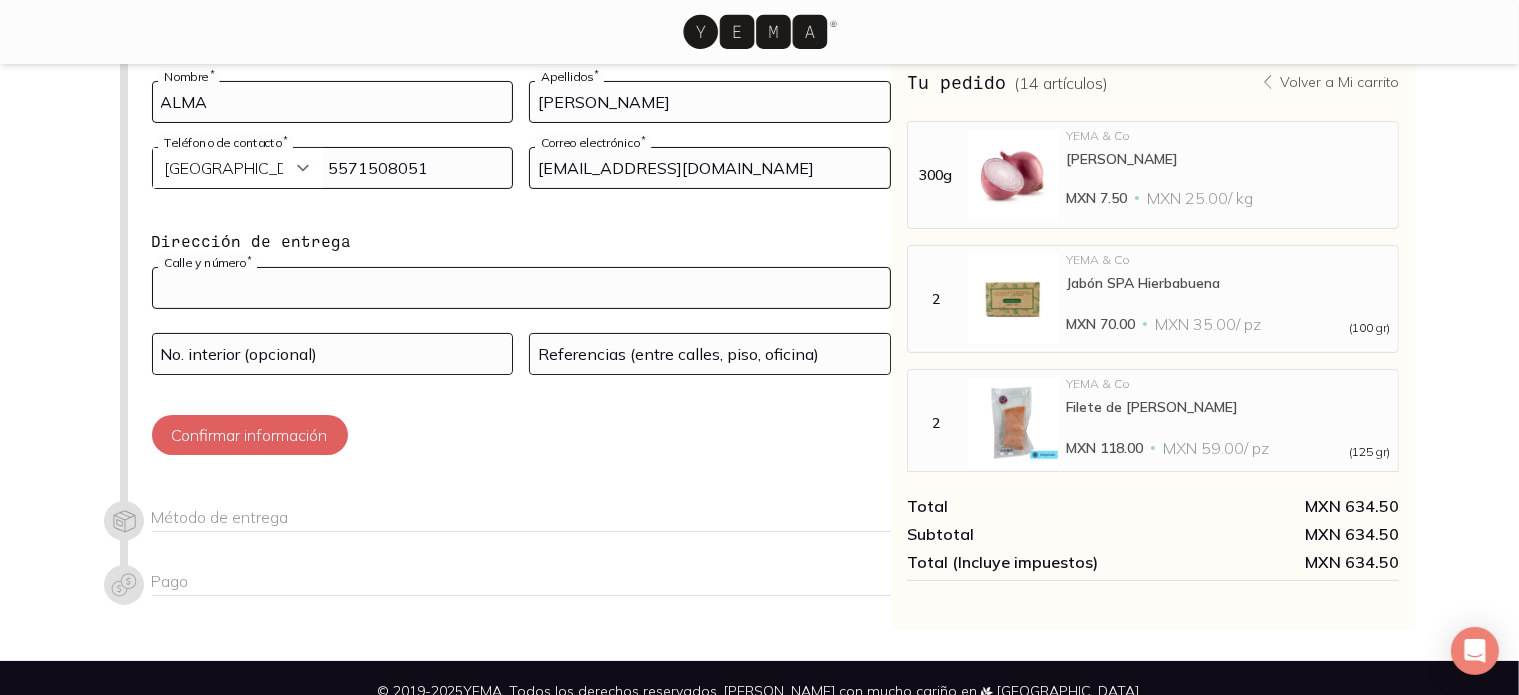 click at bounding box center [521, 288] 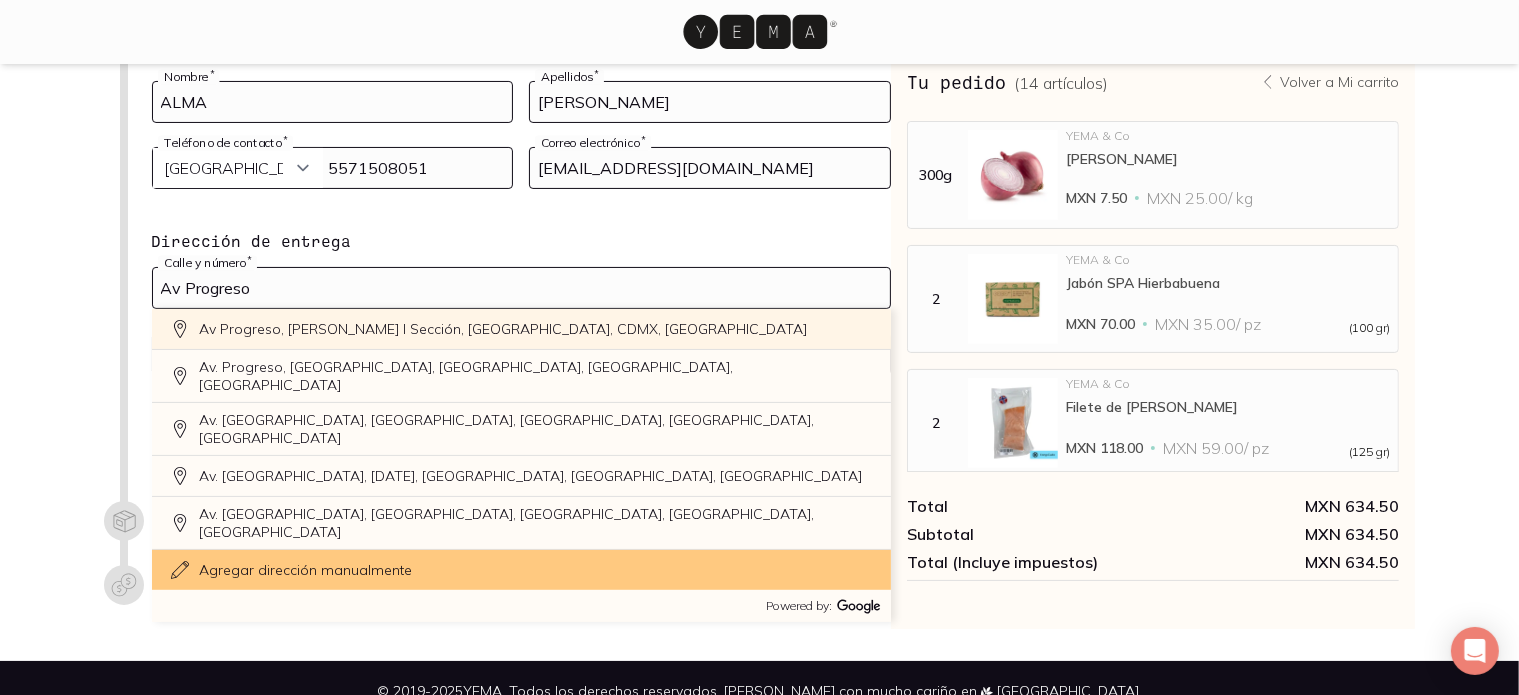 click on "Av Progreso, [PERSON_NAME] I Sección, [GEOGRAPHIC_DATA], CDMX, [GEOGRAPHIC_DATA]" 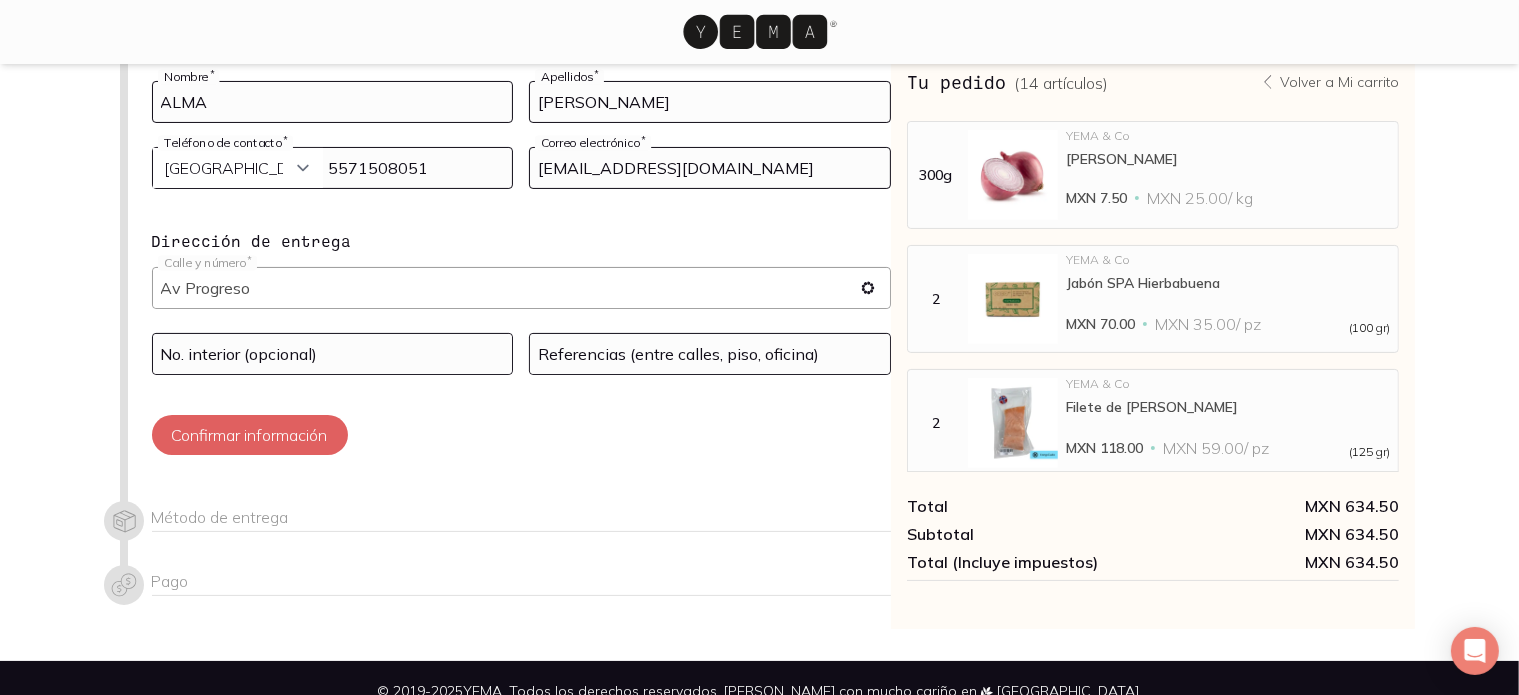 type on "Av Progreso, [PERSON_NAME] I Secc, [GEOGRAPHIC_DATA], [GEOGRAPHIC_DATA], [GEOGRAPHIC_DATA]" 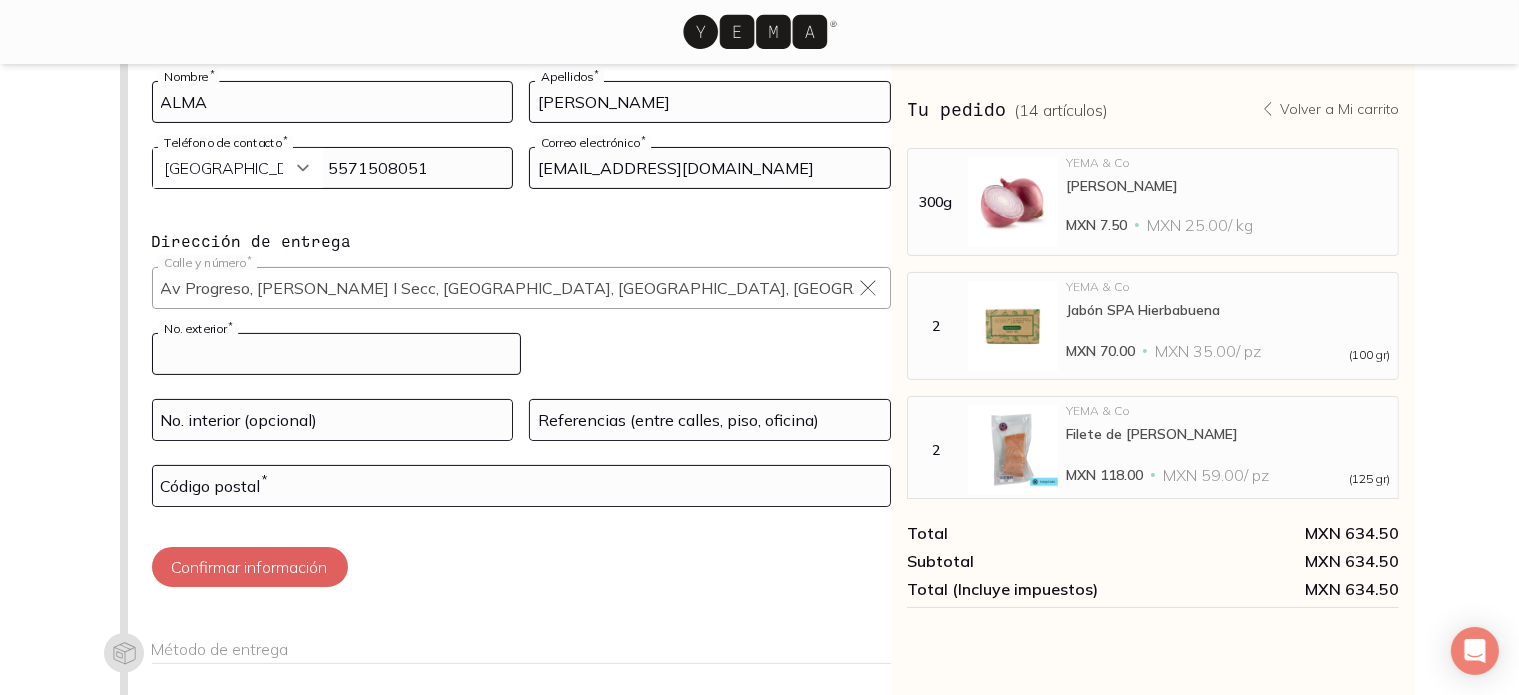 click at bounding box center [337, 354] 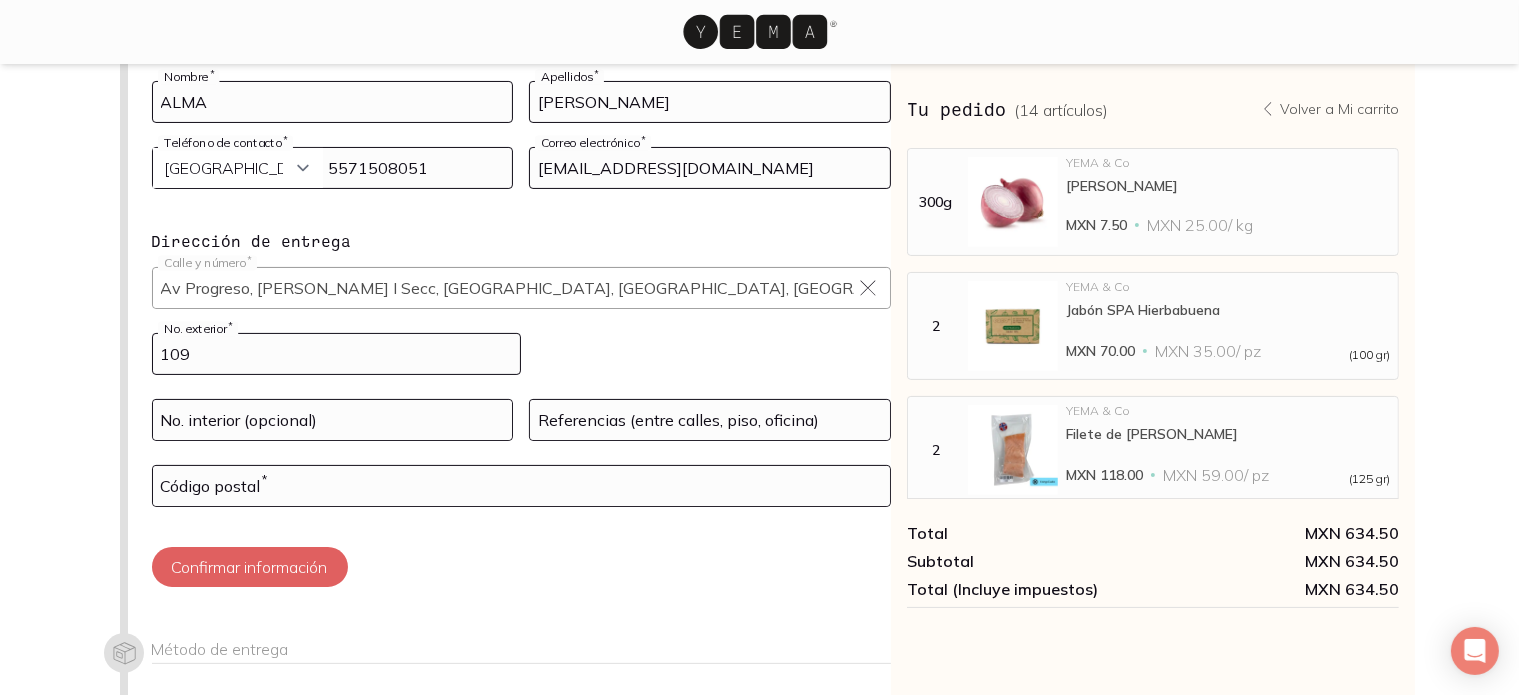 type on "109" 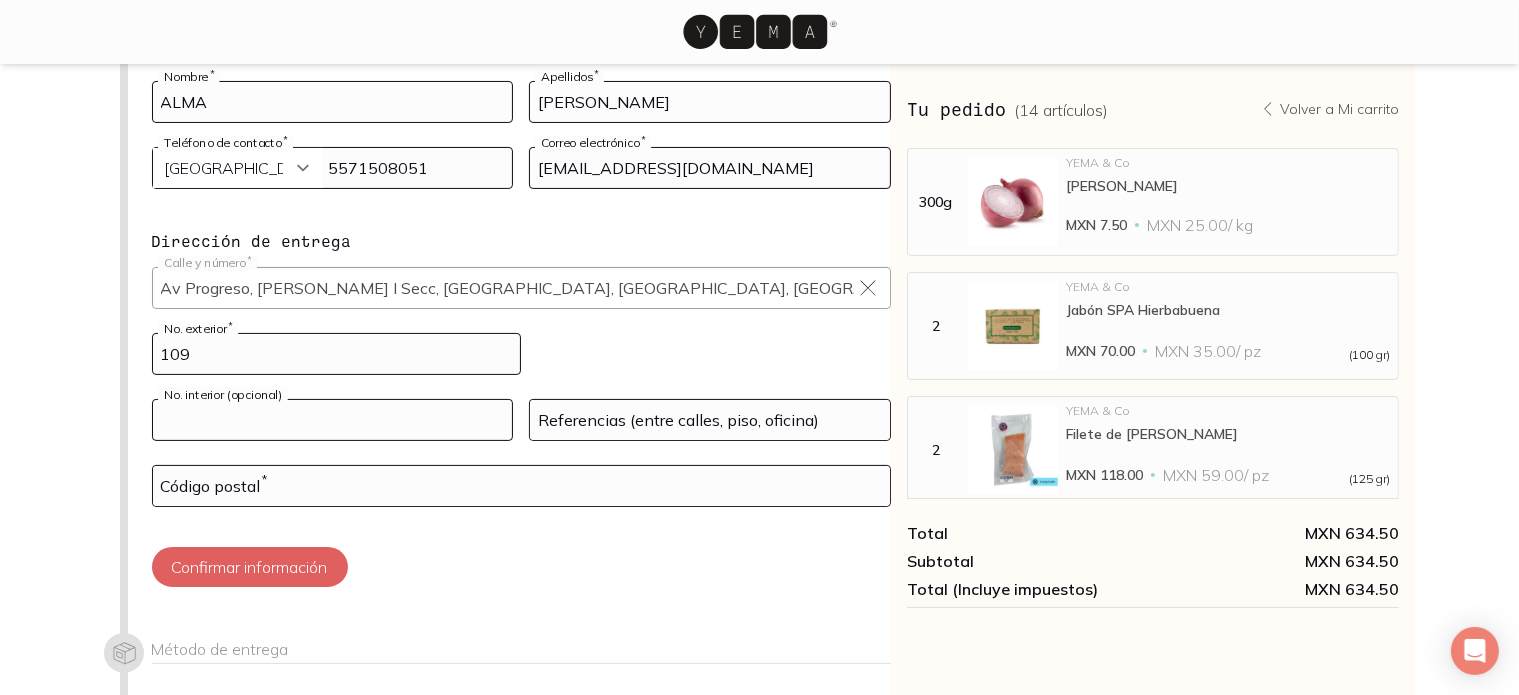click at bounding box center (333, 420) 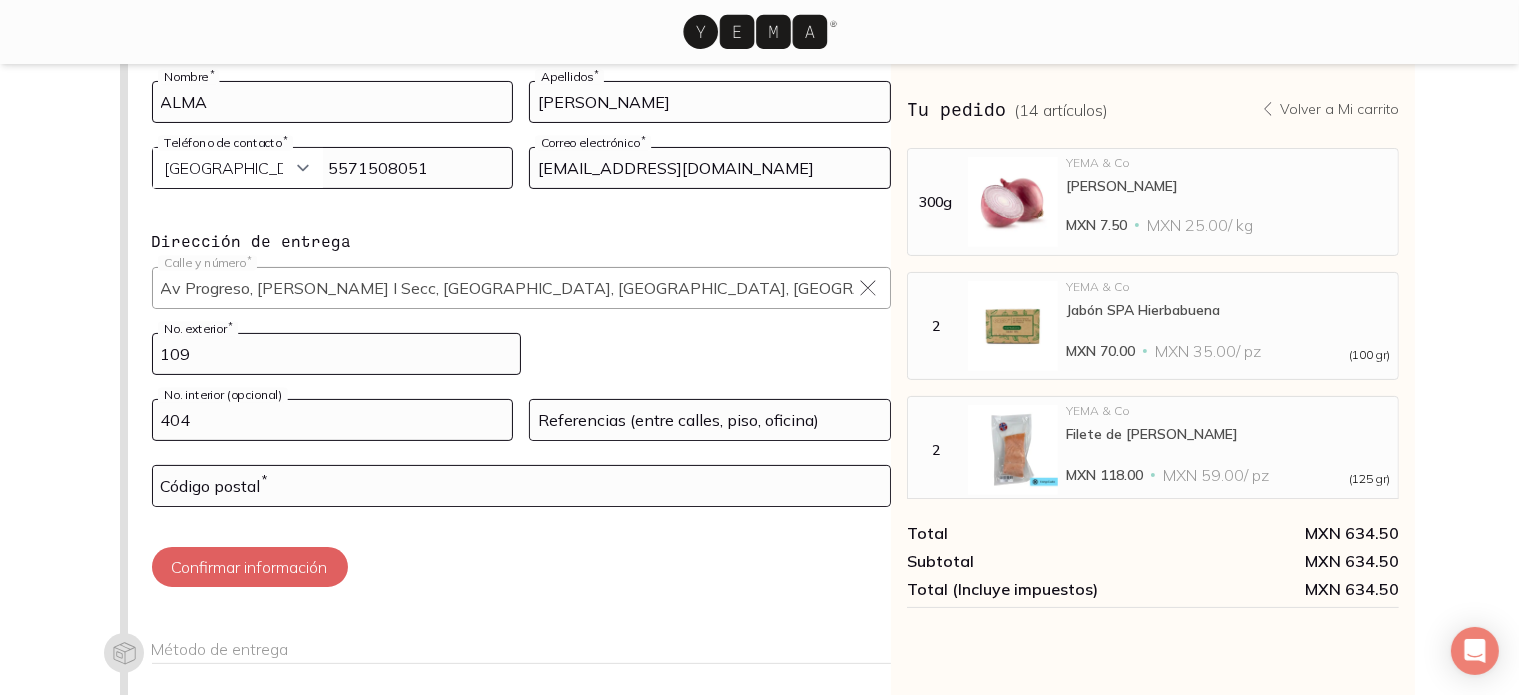 type on "404" 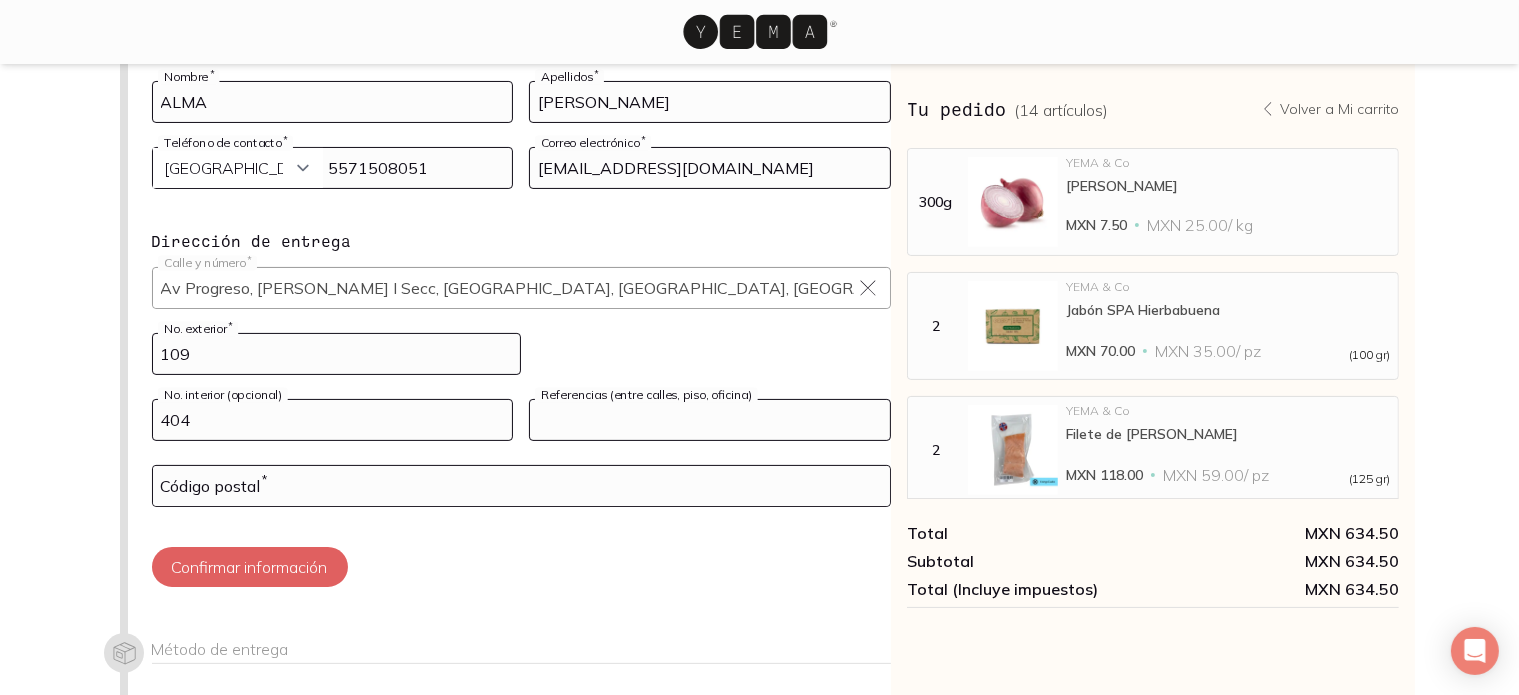 click at bounding box center (710, 420) 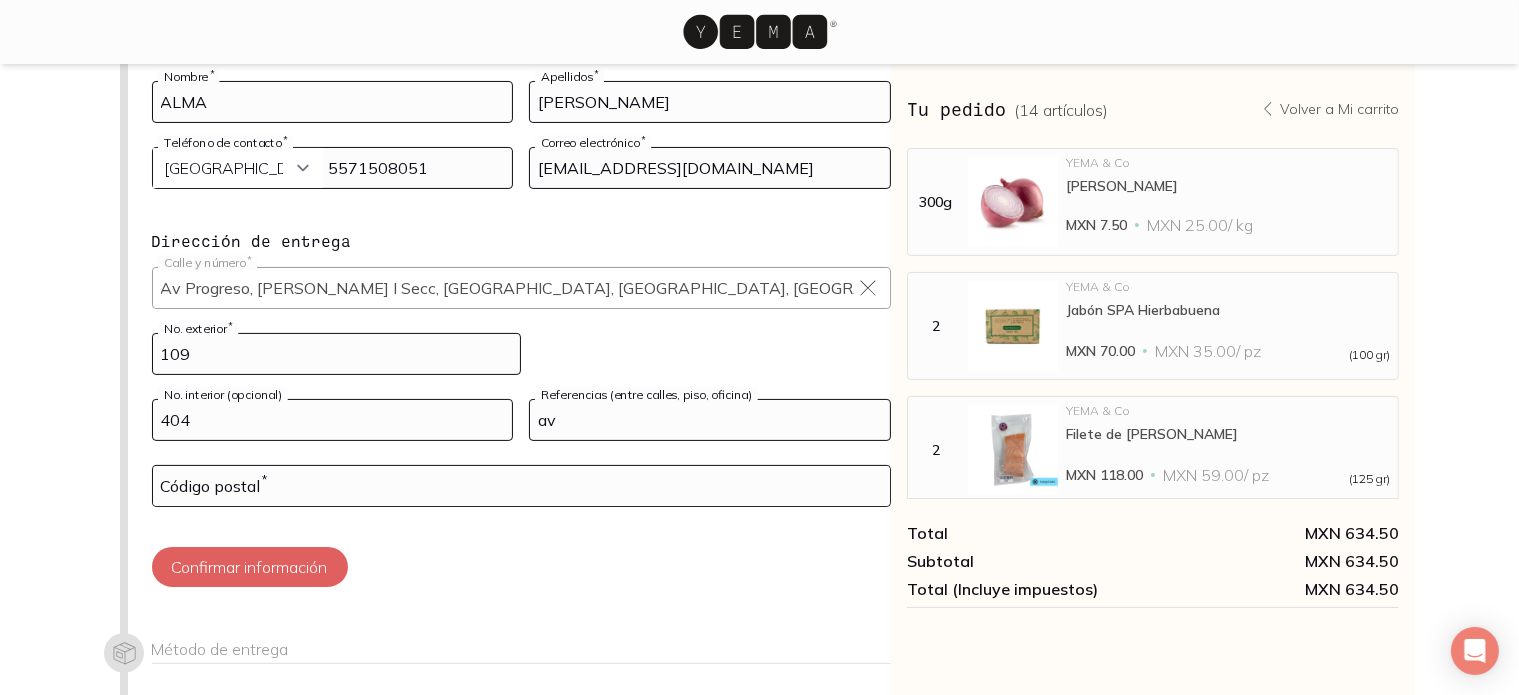 type on "a" 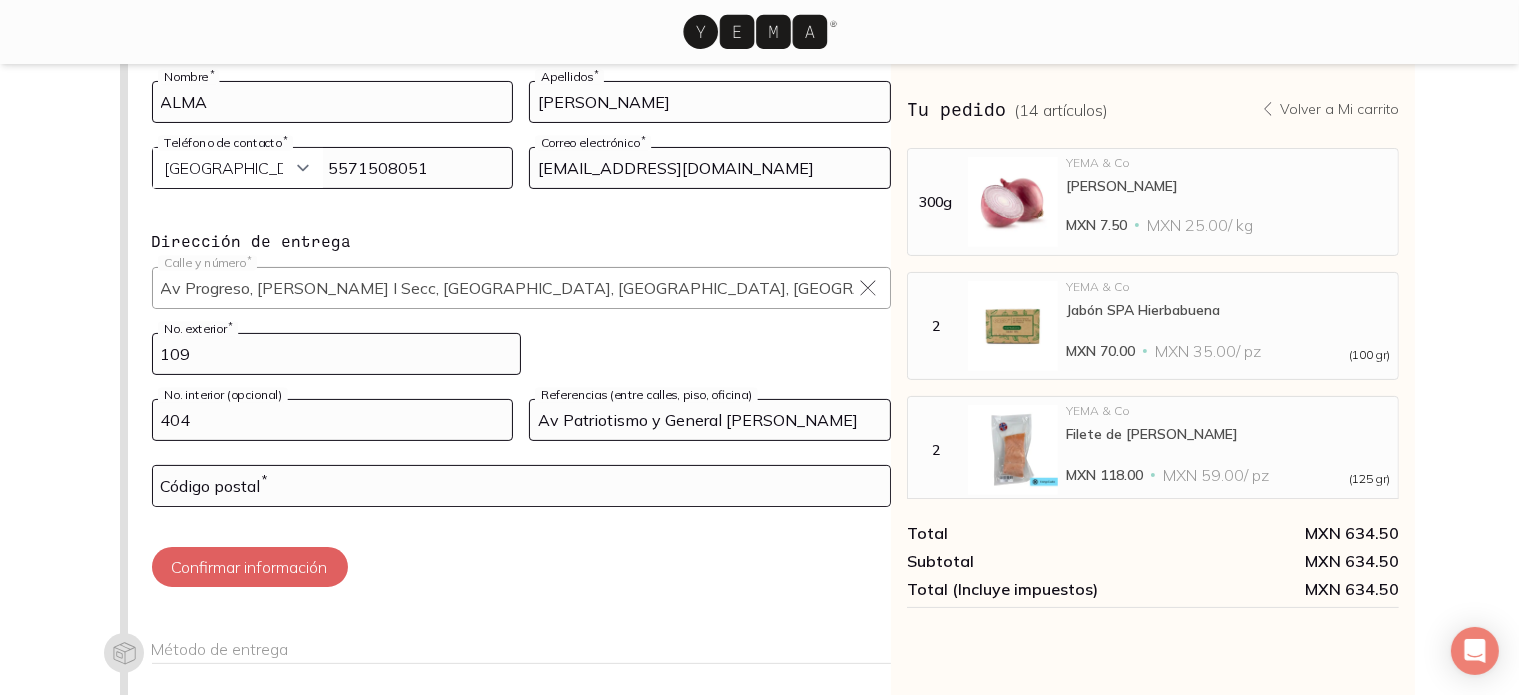 type on "Av Patriotismo y General [PERSON_NAME]" 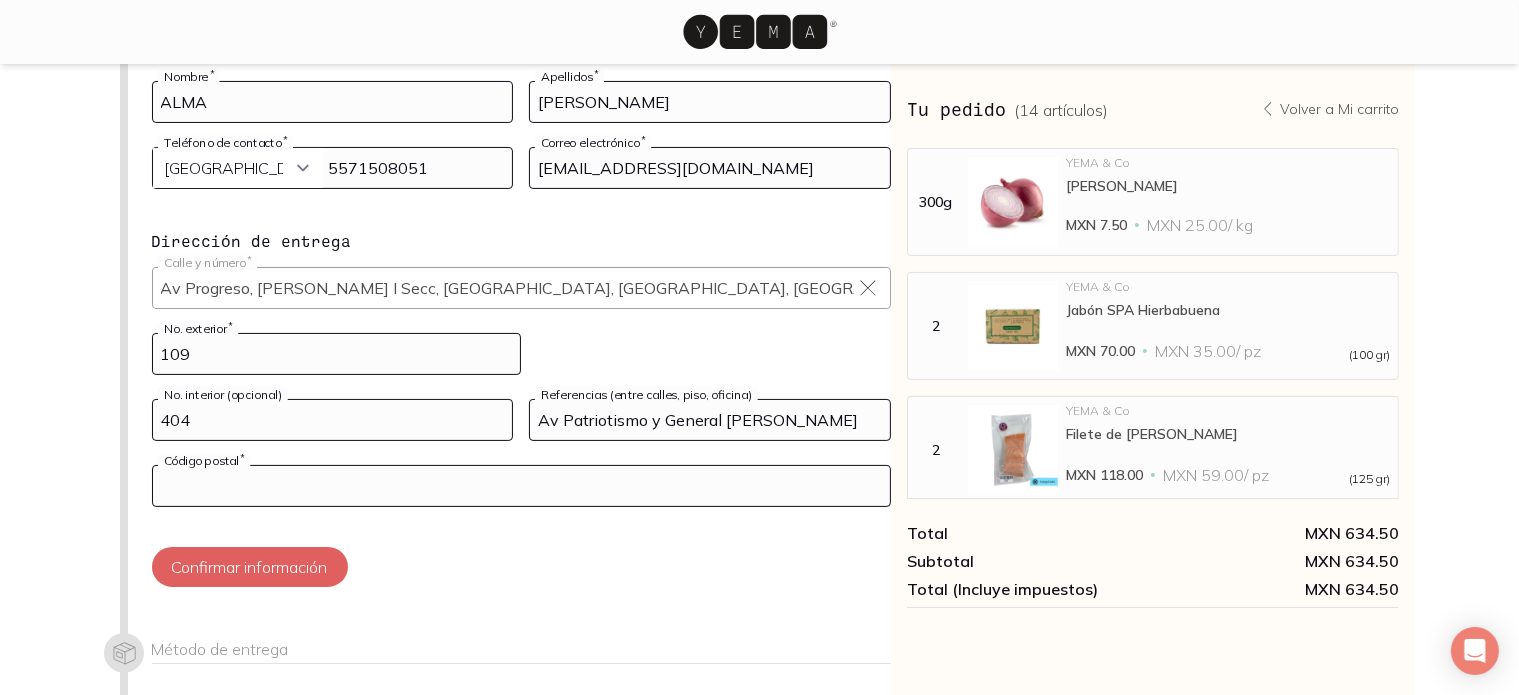 click at bounding box center (521, 486) 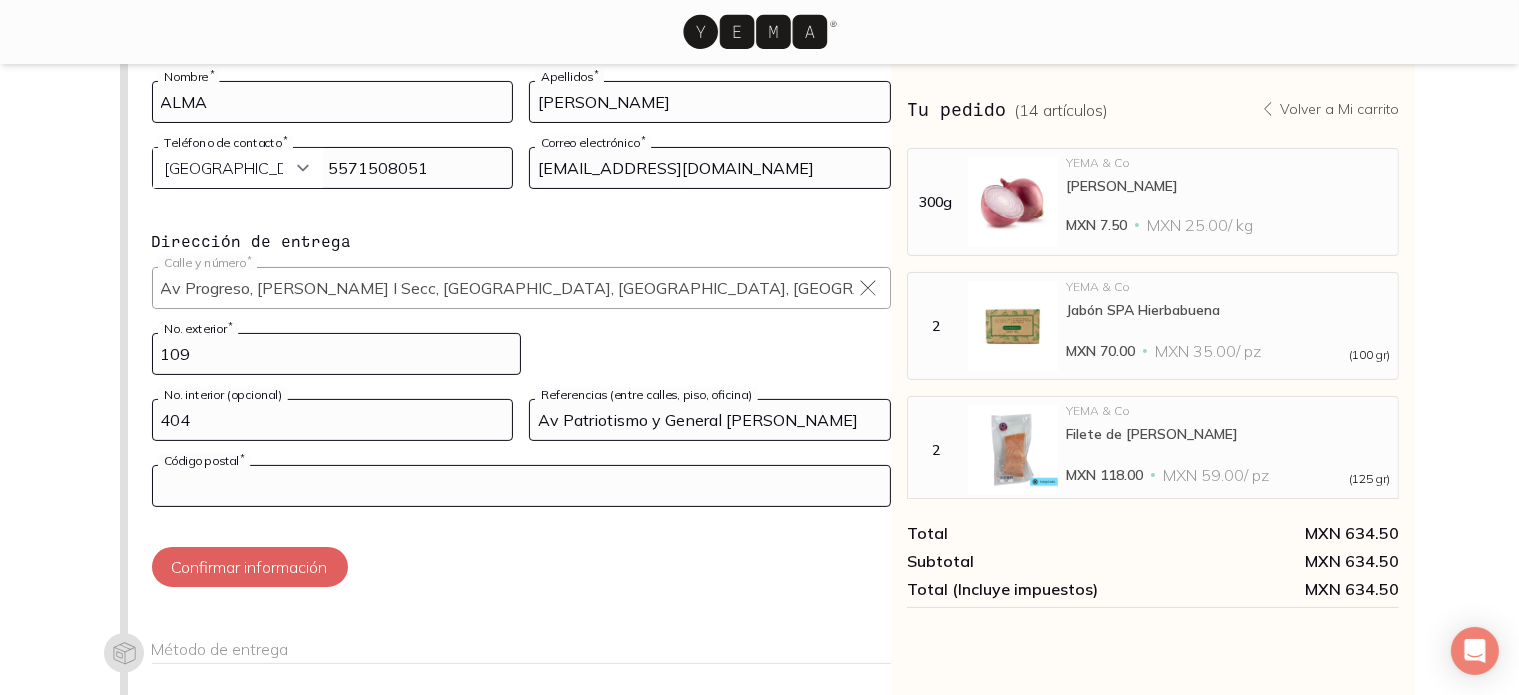 type on "11800" 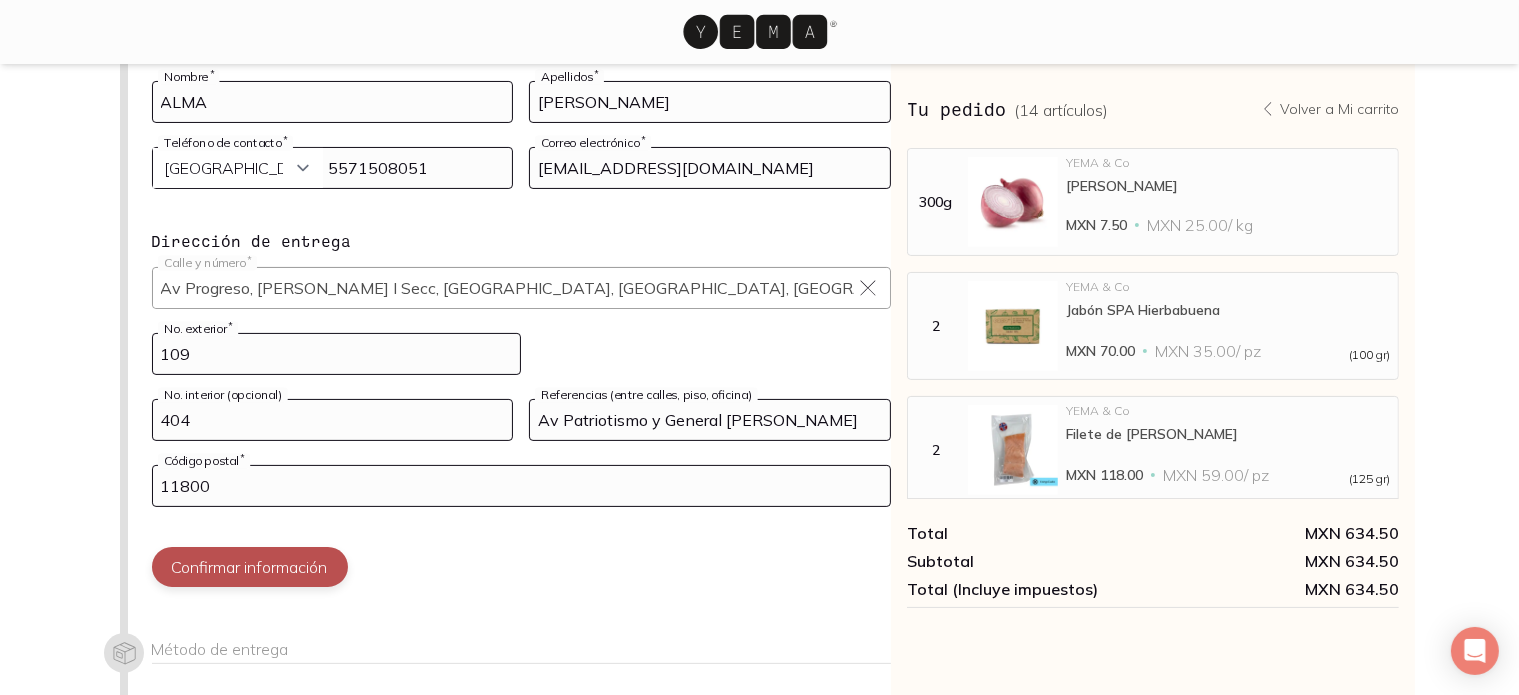 click on "Confirmar información" at bounding box center [250, 567] 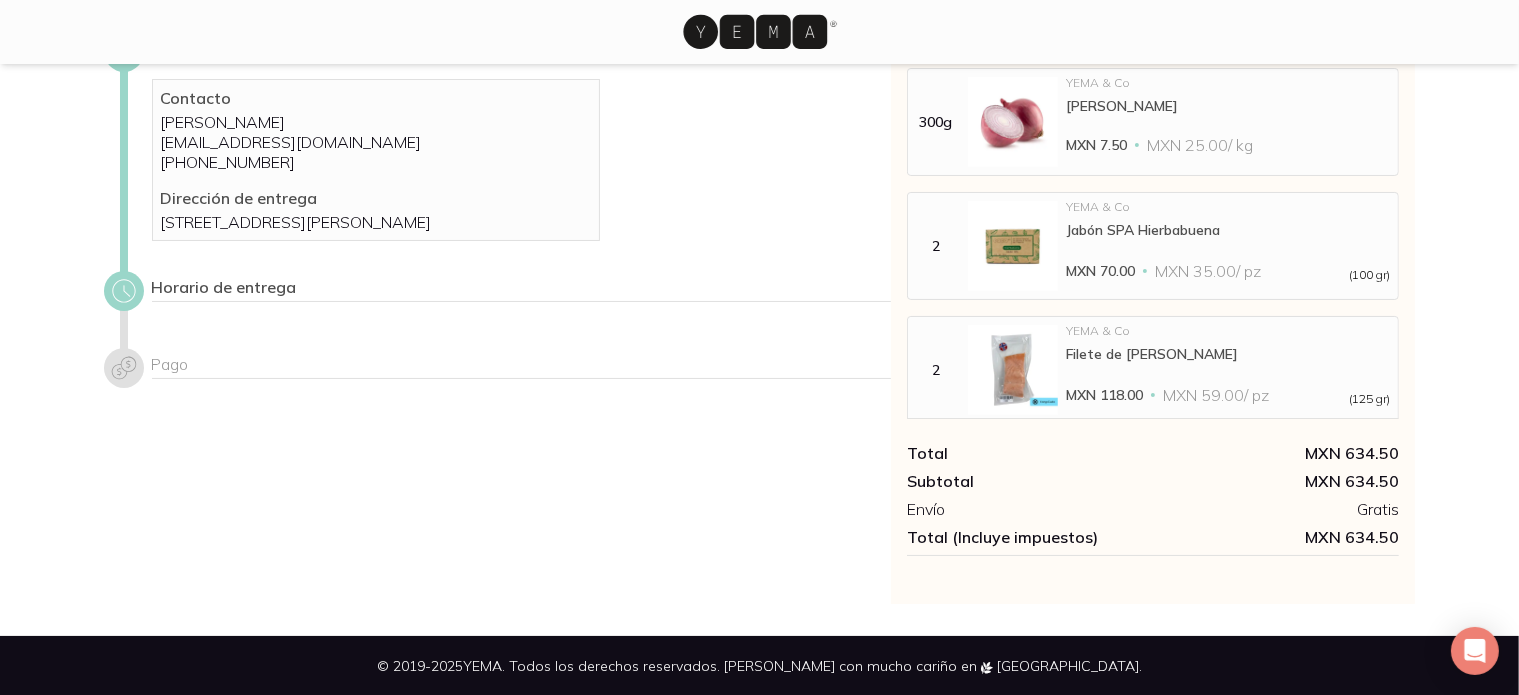 scroll, scrollTop: 132, scrollLeft: 0, axis: vertical 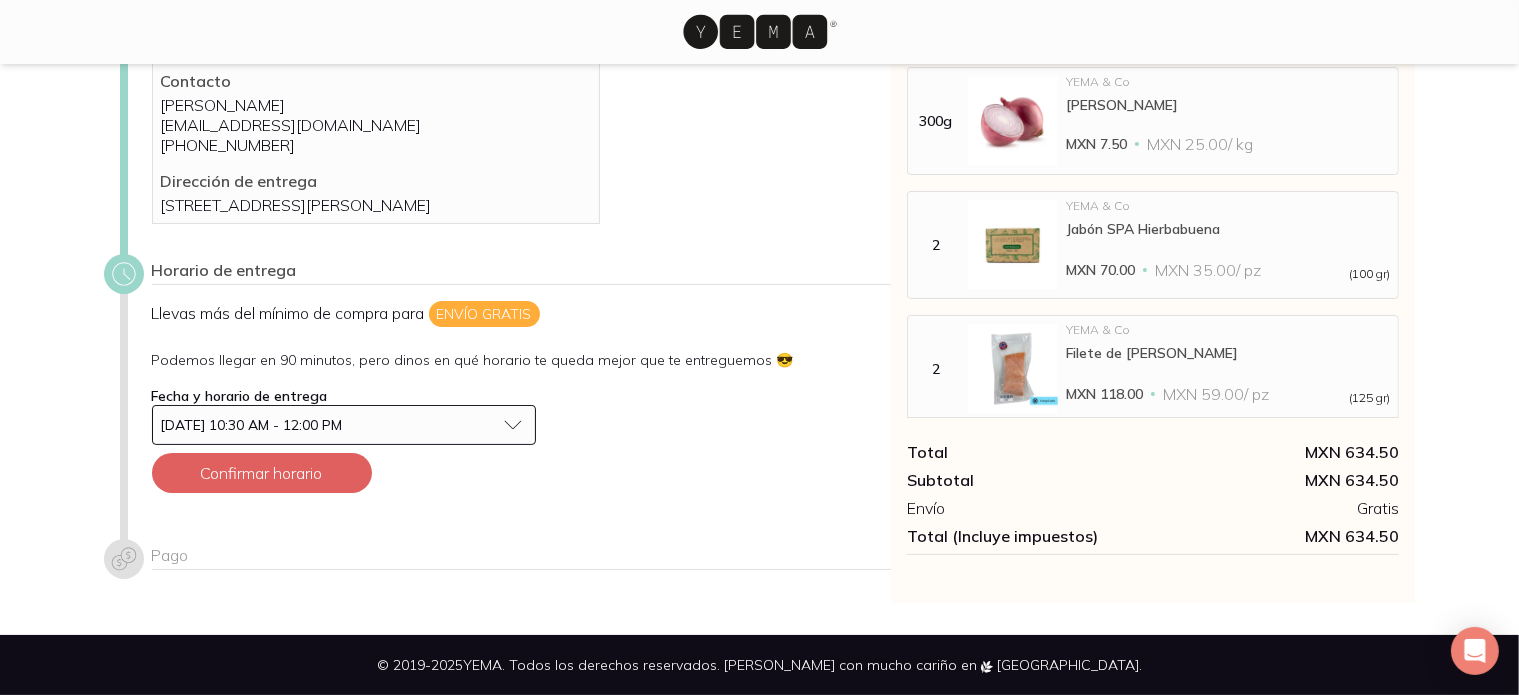 click on "[DATE] 10:30 AM - 12:00 PM" at bounding box center (344, 425) 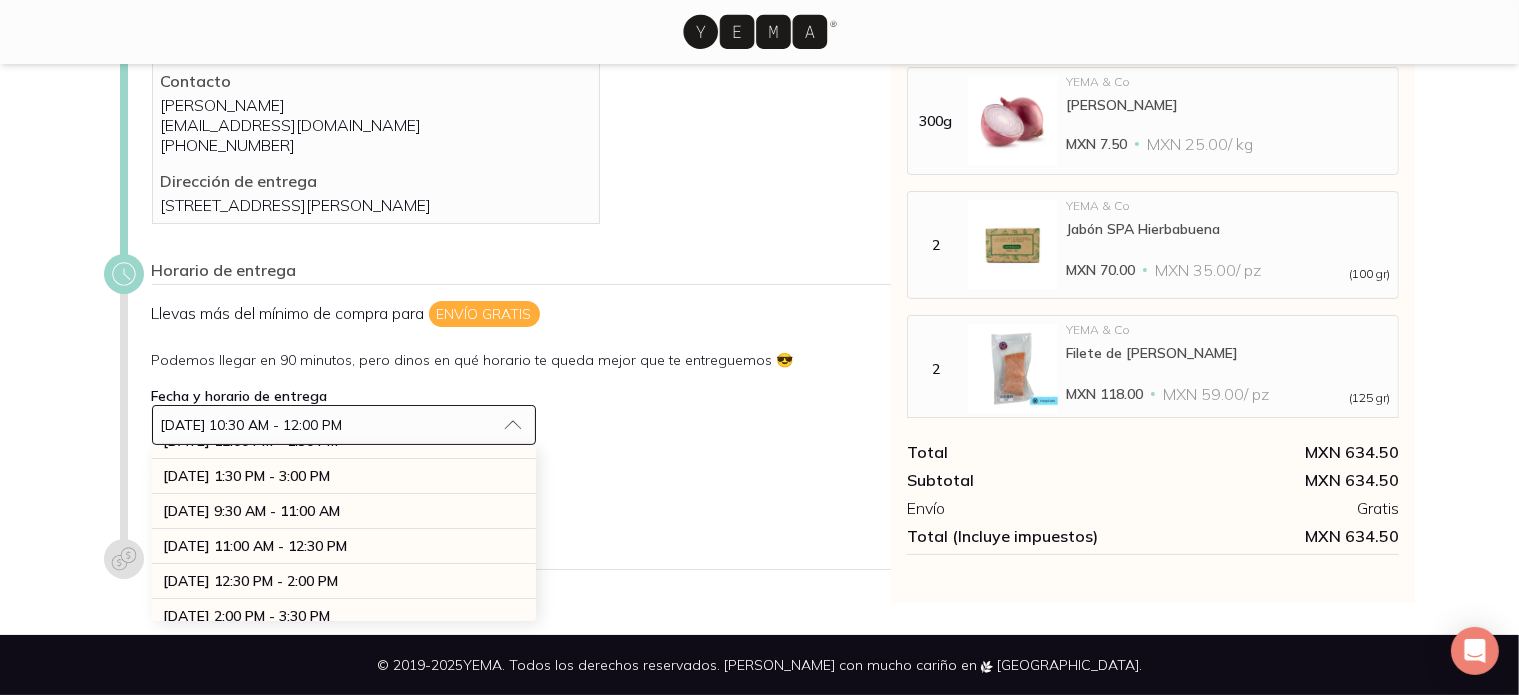 scroll, scrollTop: 64, scrollLeft: 0, axis: vertical 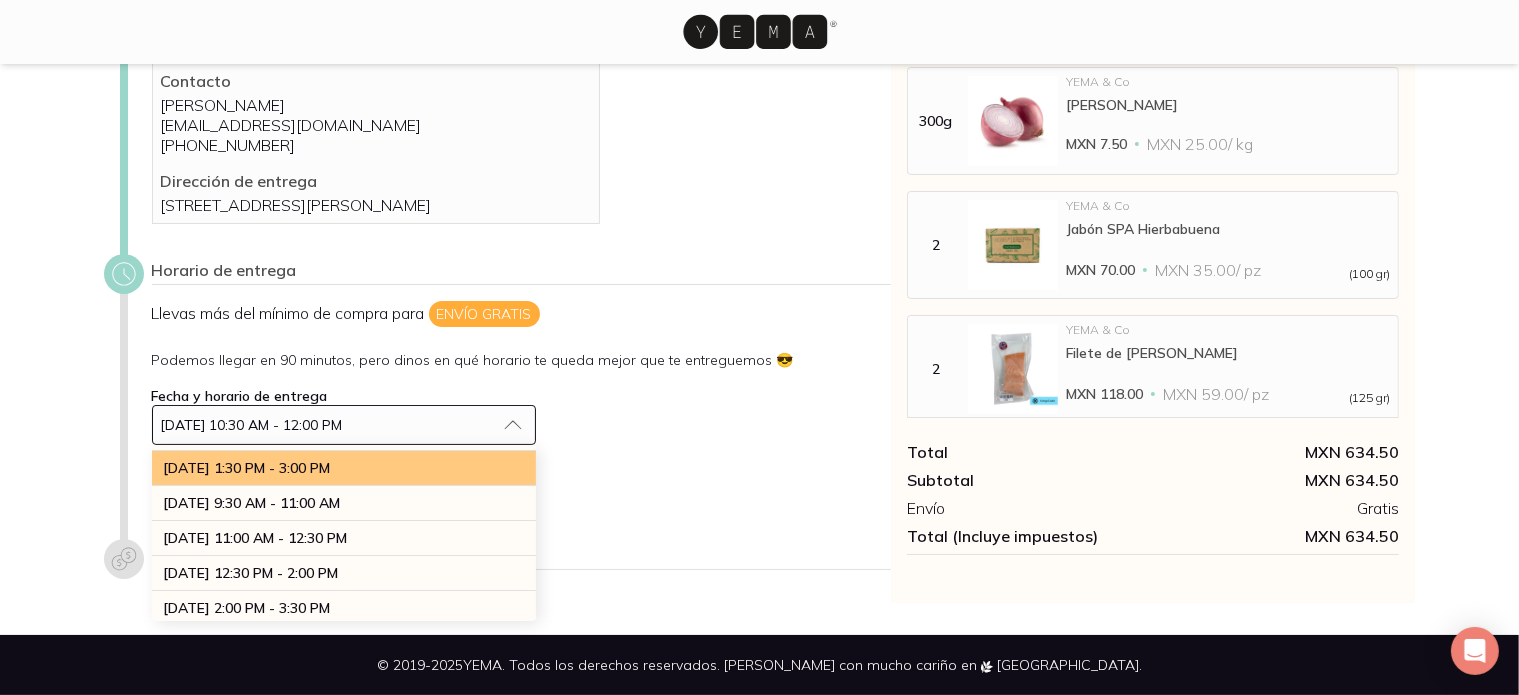 click on "[DATE] 1:30 PM - 3:00 PM" at bounding box center [247, 468] 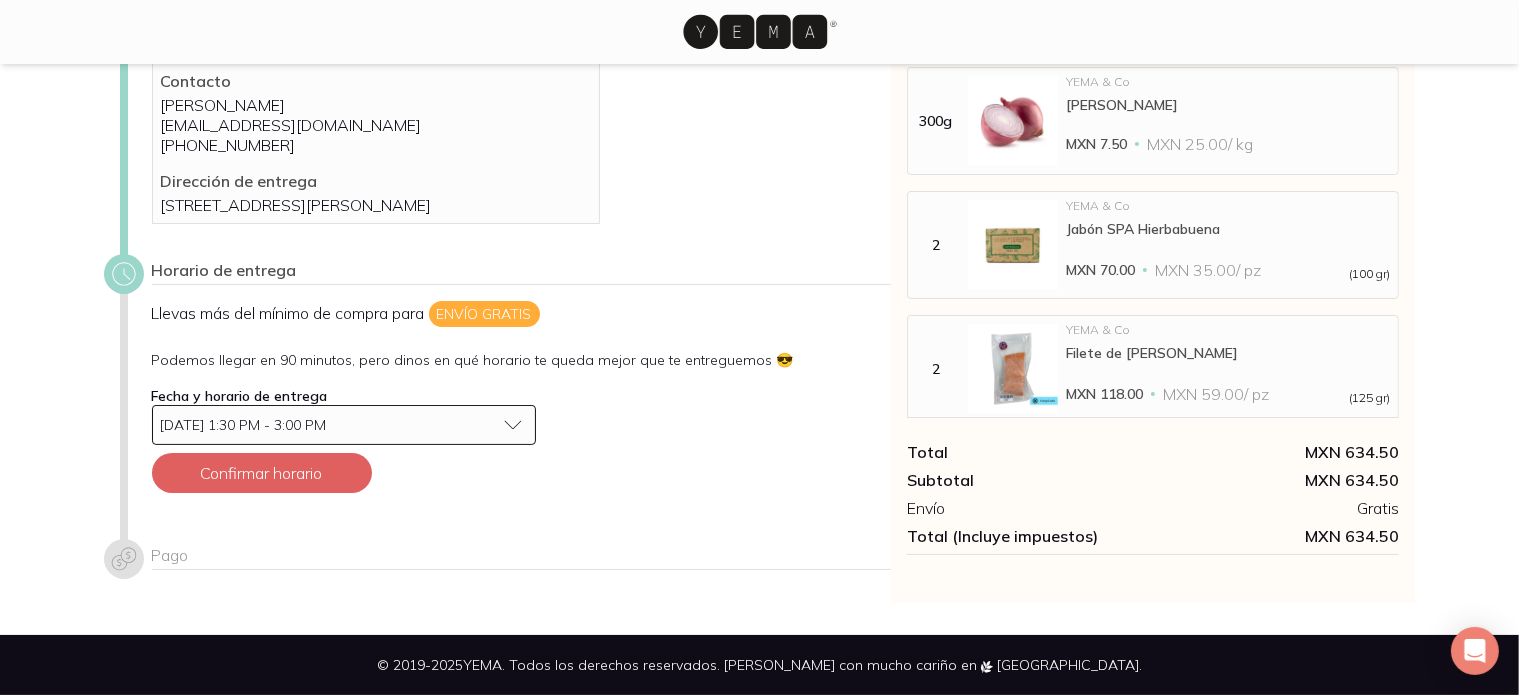 click on "[DATE] 1:30 PM - 3:00 PM" at bounding box center (344, 425) 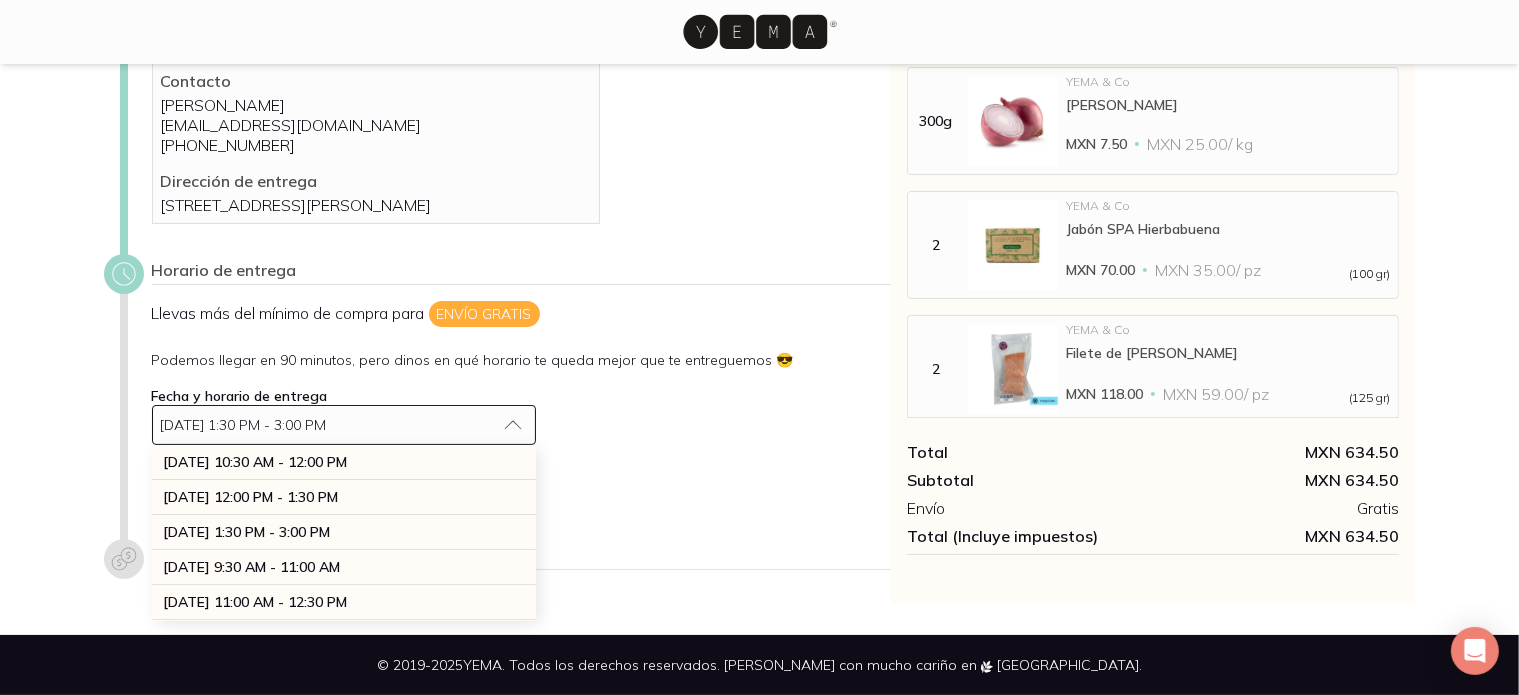 click on "Llevas más del mínimo de compra para   Envío gratis Podemos llegar en 90 minutos, pero dinos en qué horario te queda mejor que te entreguemos   😎 Fecha y horario de entrega [DATE] 1:30 PM - 3:00 PM [DATE] 10:30 AM - 12:00 PM [DATE], 12:00 PM - 1:30 PM [DATE], 1:30 PM - 3:00 PM [DATE] 9:30 AM - 11:00 AM [DATE], 11:00 AM - 12:30 PM [DATE], 12:30 PM - 2:00 PM [DATE], 2:00 PM - 3:30 PM [DATE], 3:30 PM - 5:00 PM [DATE], 5:00 PM - 6:30 PM [DATE], 6:30 PM - 8:00 PM [DATE] 9:30 AM - 11:00 AM [DATE], 11:00 AM - 12:30 PM [DATE], 12:30 PM - 2:00 PM [DATE], 2:00 PM - 3:30 PM [DATE], 3:30 PM - 5:00 PM [DATE], 5:00 PM - 6:30 PM [DATE], 6:30 PM - 8:00 PM Confirmar horario" at bounding box center [521, 405] 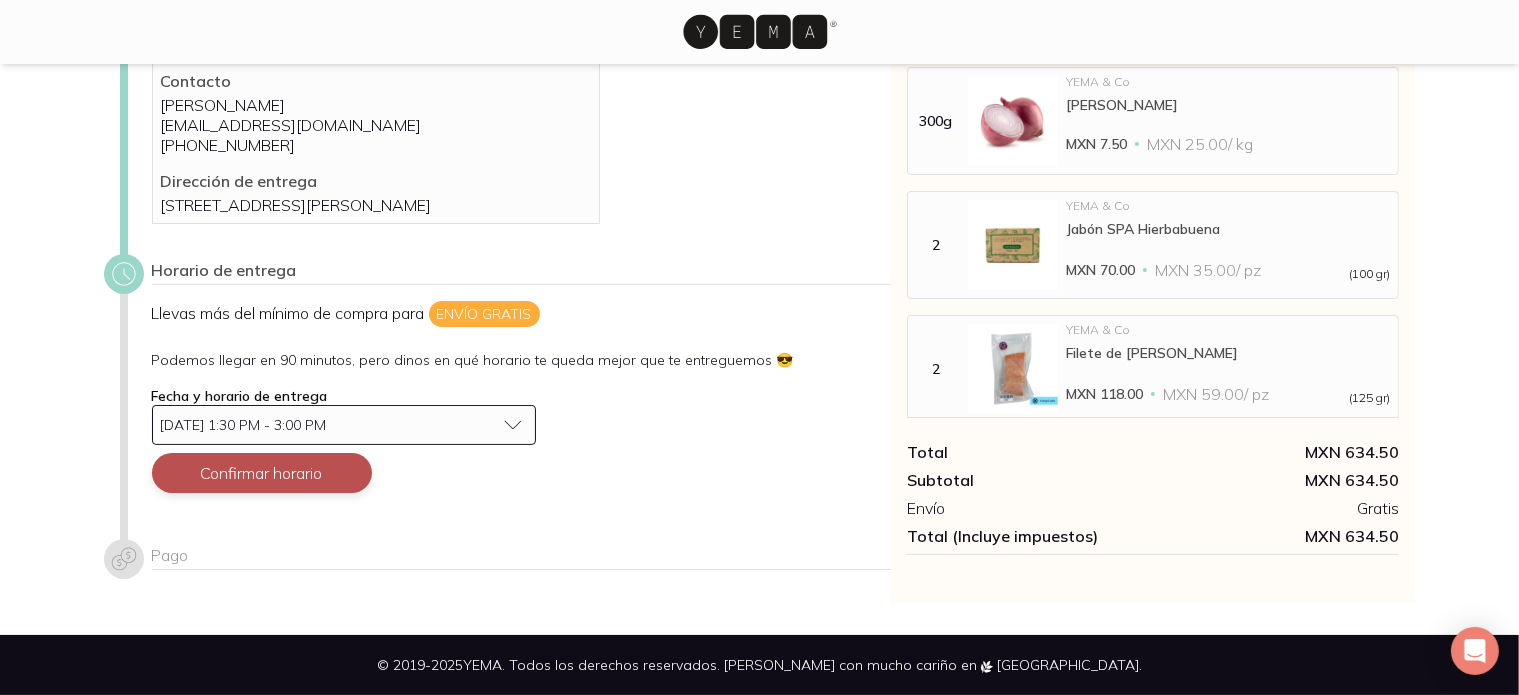 click on "Confirmar horario" at bounding box center [262, 473] 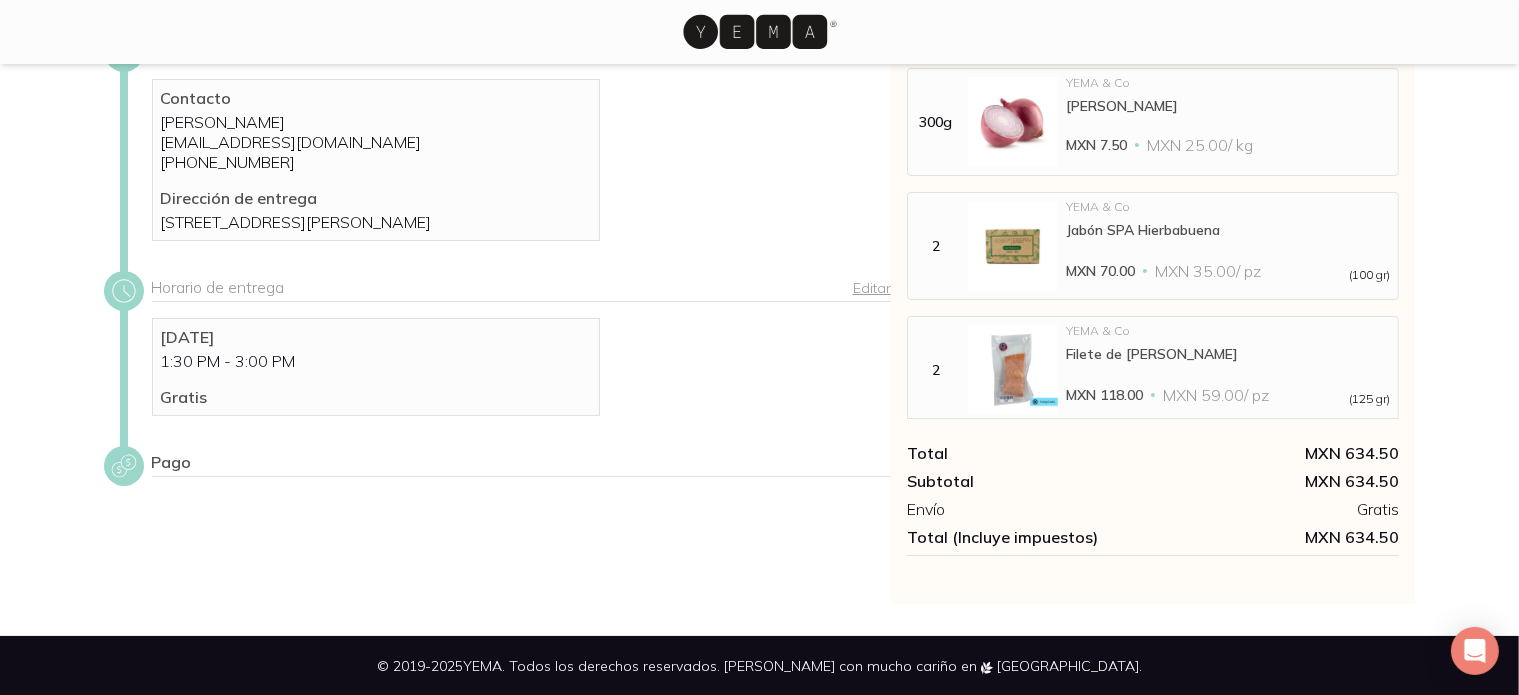 scroll, scrollTop: 132, scrollLeft: 0, axis: vertical 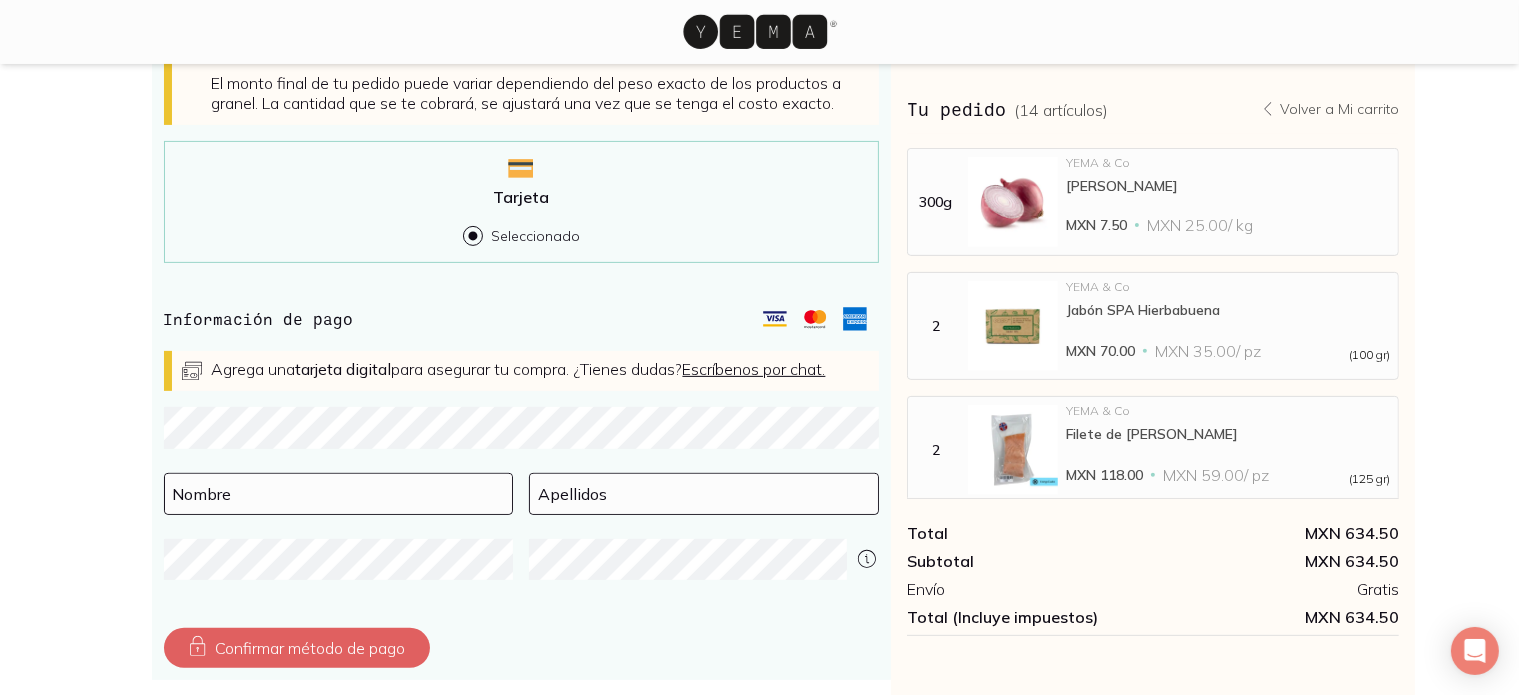 click on "Dirección de entrega Editar Contacto [PERSON_NAME] [EMAIL_ADDRESS][DOMAIN_NAME] [PHONE_NUMBER] Dirección de entrega [STREET_ADDRESS][PERSON_NAME] Horario de entrega Editar [DATE] 1:30 PM - 3:00 PM Gratis Pago Compra seguro Todos tus datos de pago están cifrados y seguros. Tu pedido incluye productos a granel El monto final de tu pedido puede variar dependiendo del peso exacto de los productos a granel. La cantidad que se te cobrará, se ajustará una vez que se tenga el costo exacto. Tarjeta Seleccionado Información de pago Agrega una  tarjeta digital  para asegurar tu compra. ¿Tienes dudas?  Escríbenos por chat. Nombre Apellidos Confirmar método de pago Tu pedido ( 14   artículos ) Volver a Mi carrito MXN 634.50 Total MXN 634.50 Subtotal MXN 634.50 Envío Gratis Total (Incluye impuestos) MXN 634.50 300g YEMA & Co Cebolla Morada MXN 7.50 MXN 25.00  / kg 2 YEMA & Co Jabón SPA Hierbabuena MXN 70.00 MXN 35.00  / pz (100 gr) 2 YEMA & Co 1 1" at bounding box center (759, 88) 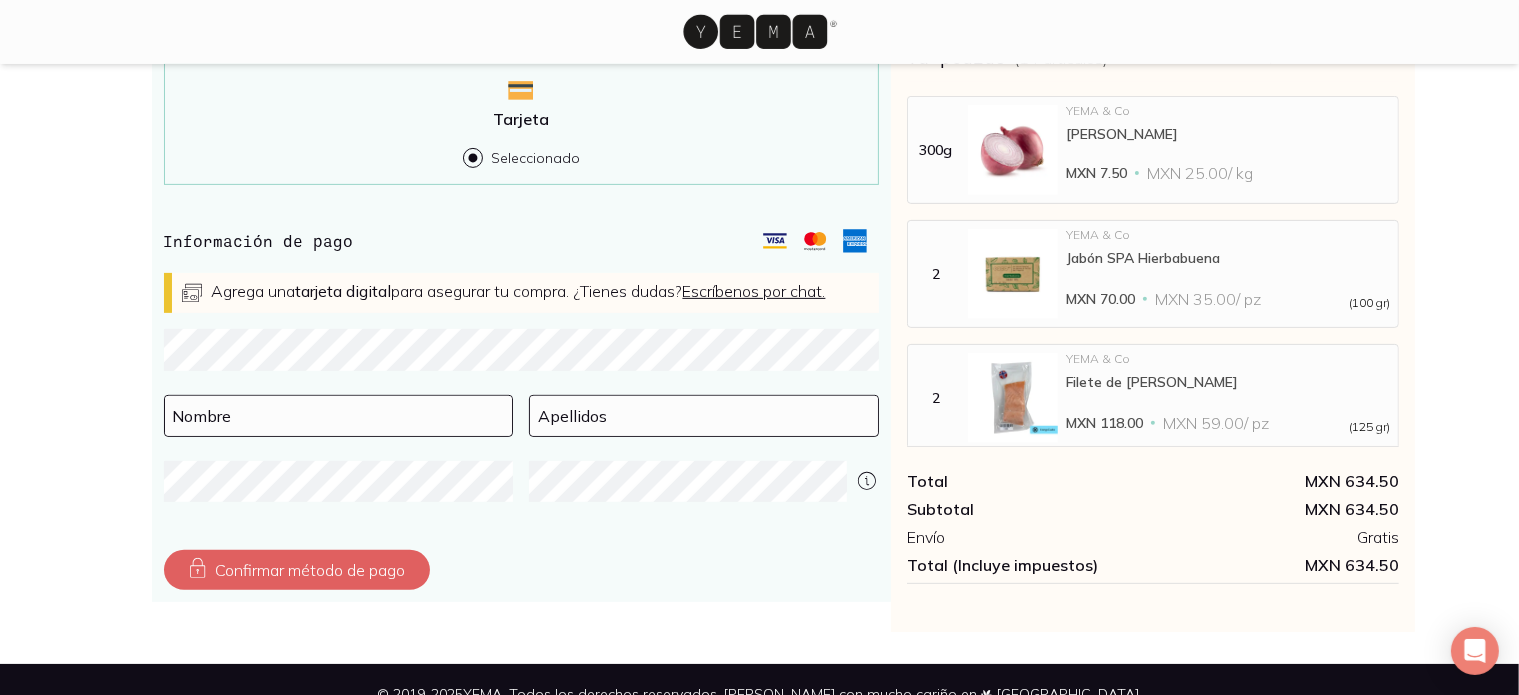 scroll, scrollTop: 710, scrollLeft: 0, axis: vertical 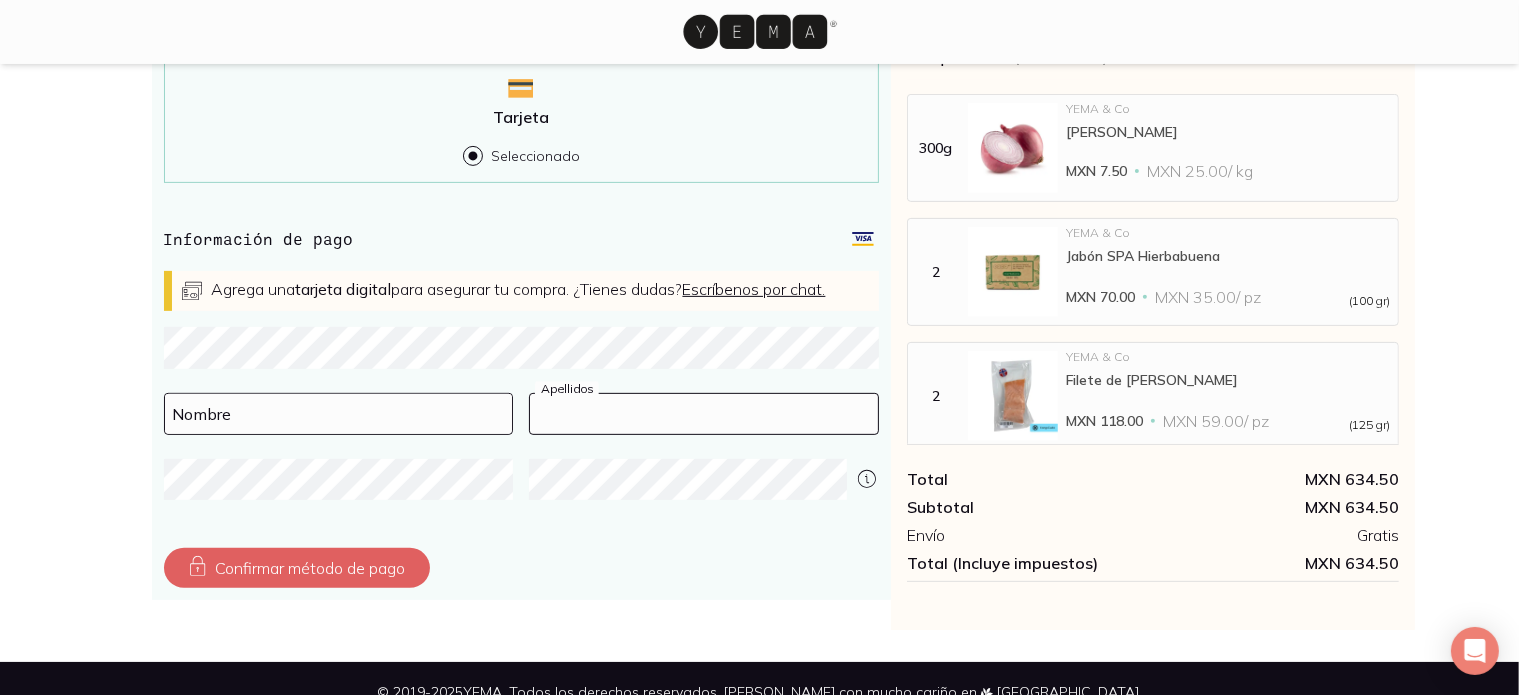 click at bounding box center [704, 414] 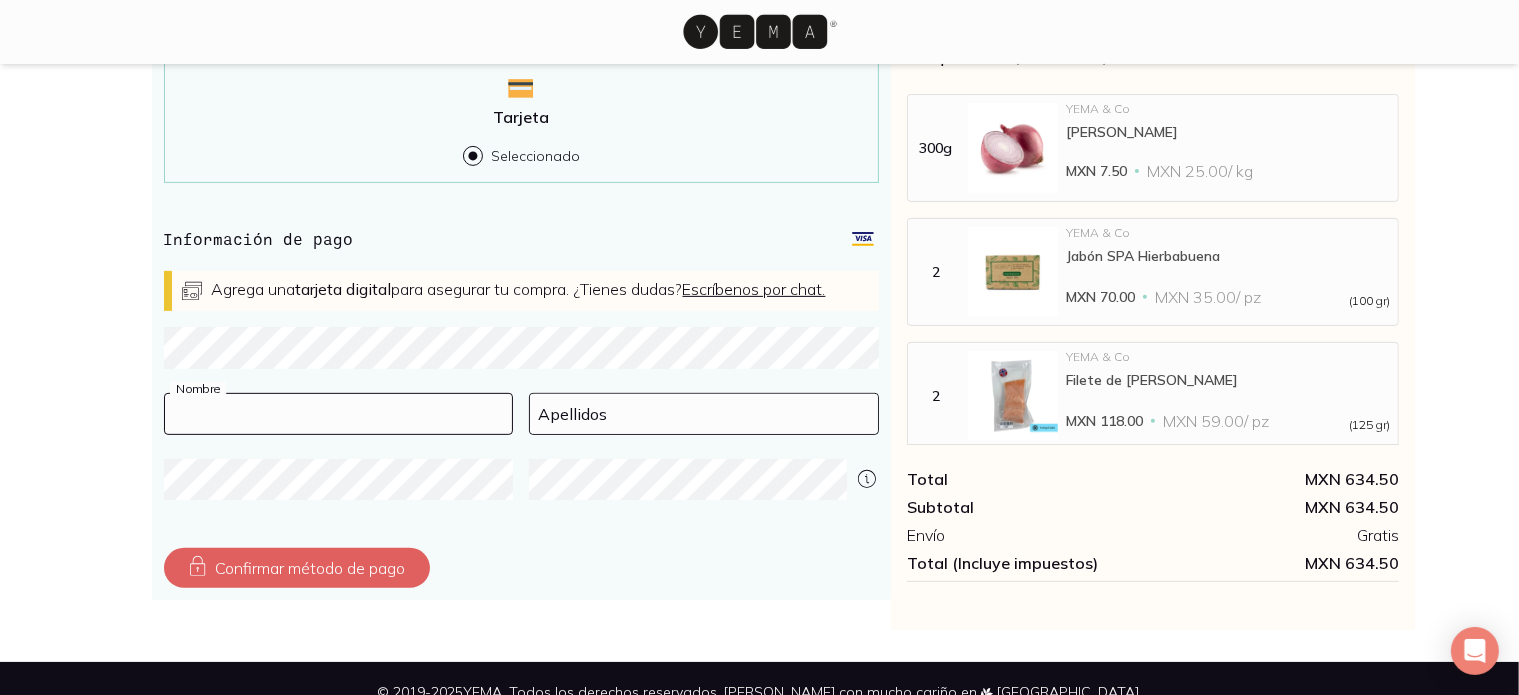 click at bounding box center (339, 414) 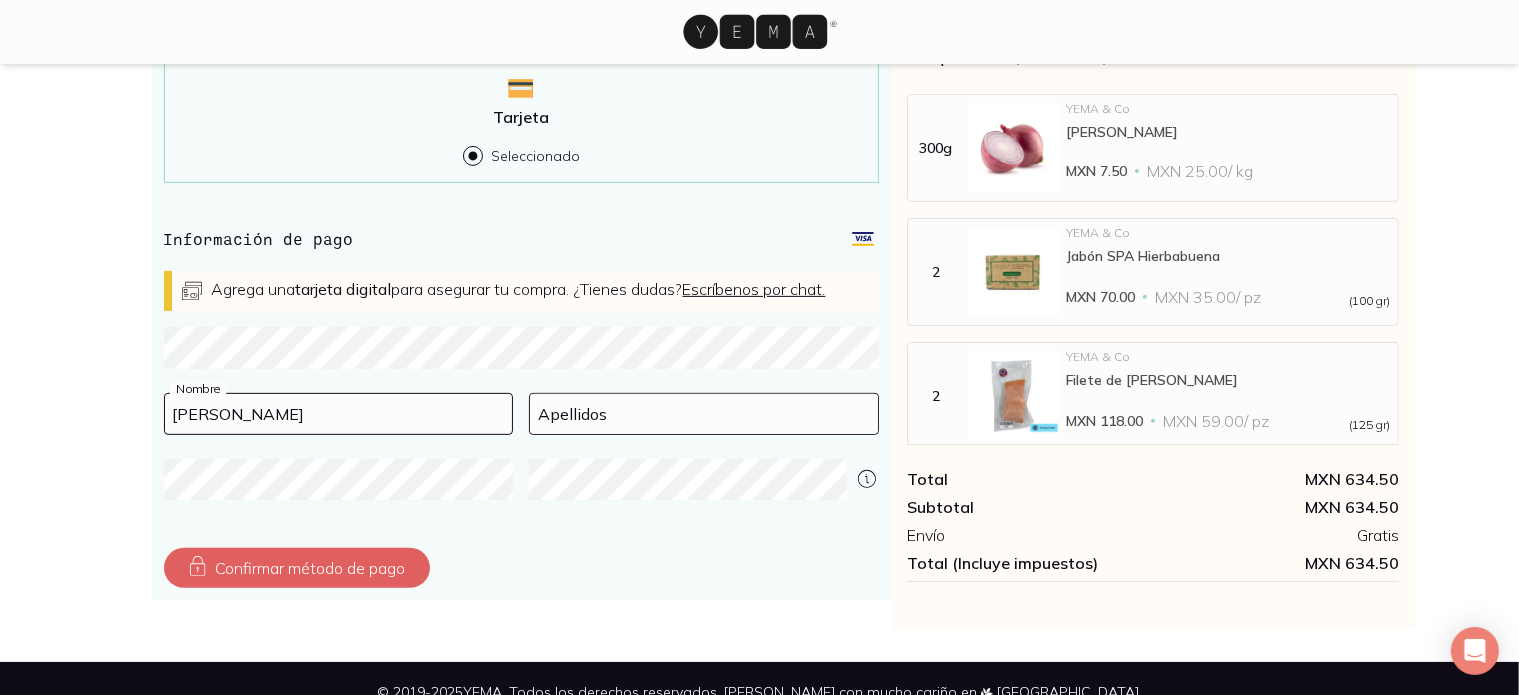 type on "[PERSON_NAME]" 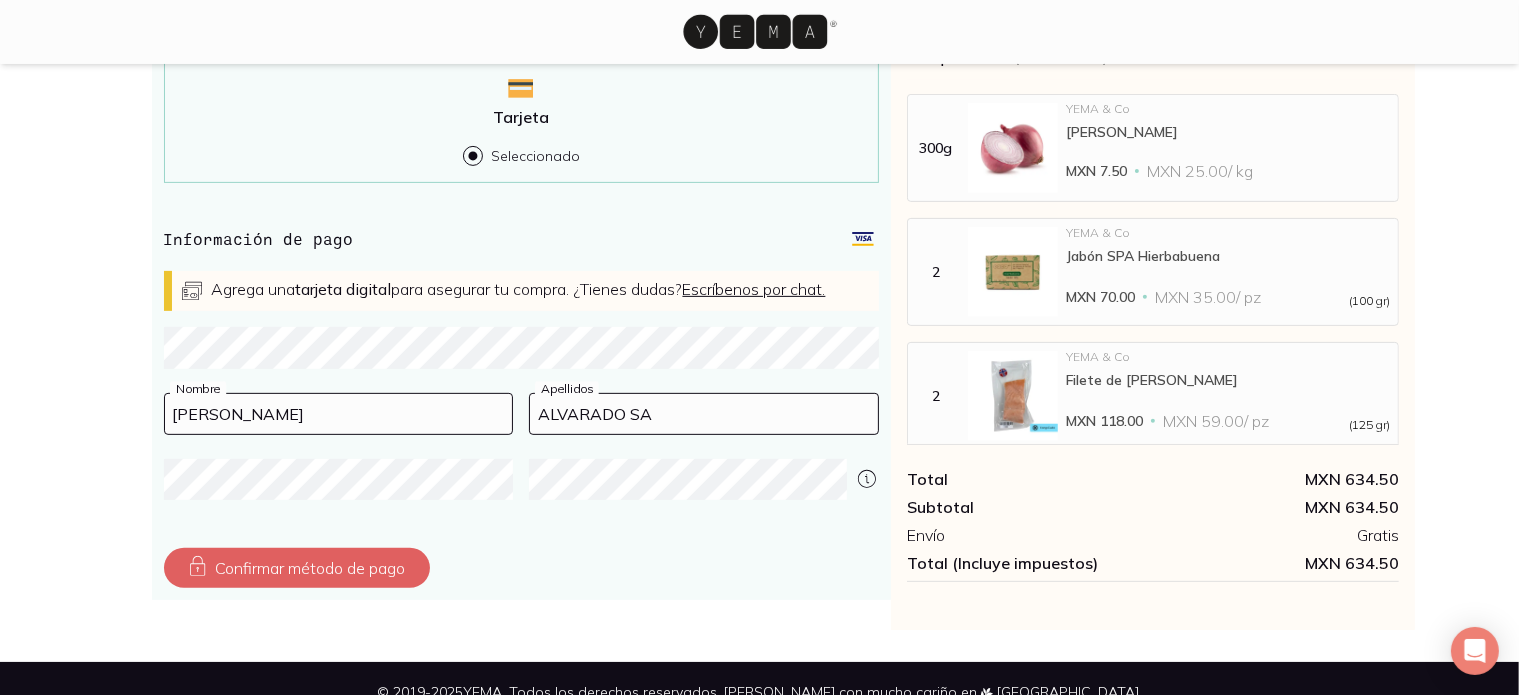 type on "[PERSON_NAME]" 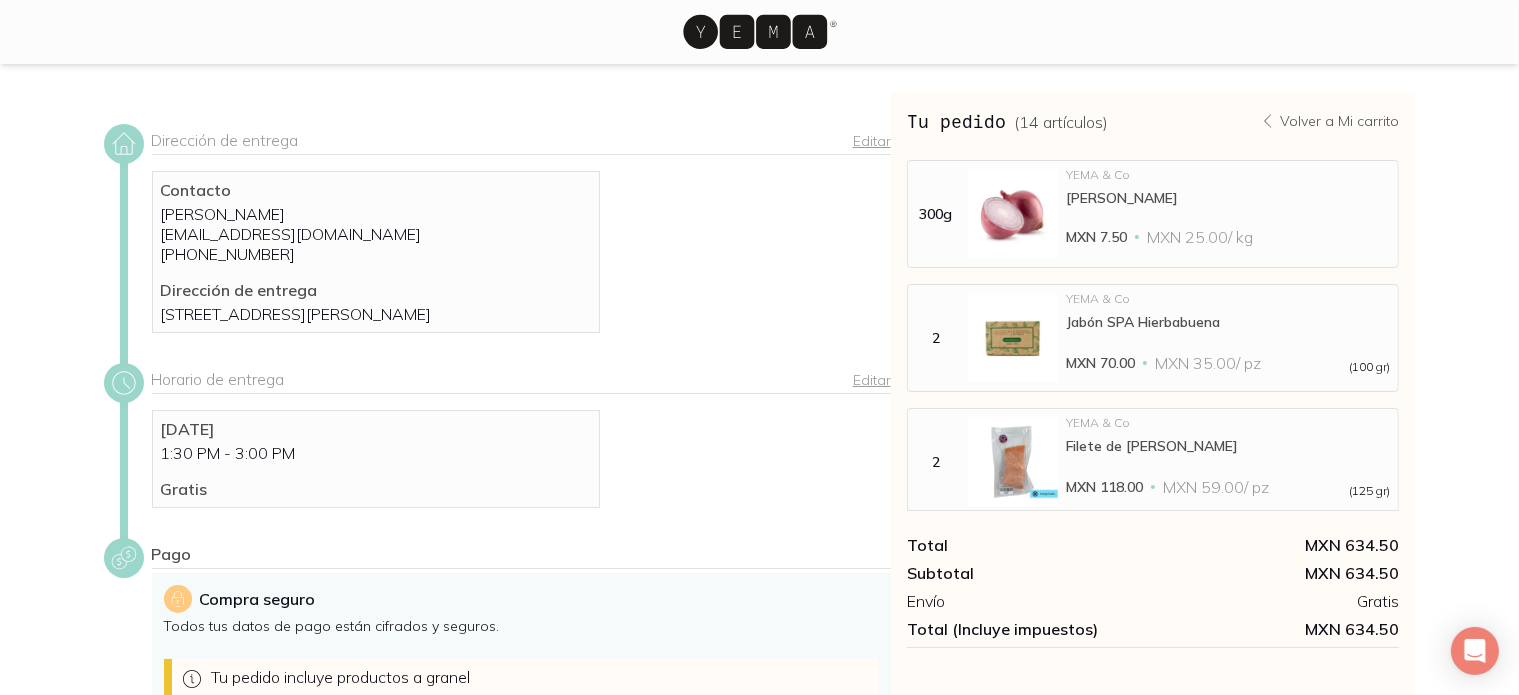 scroll, scrollTop: 0, scrollLeft: 0, axis: both 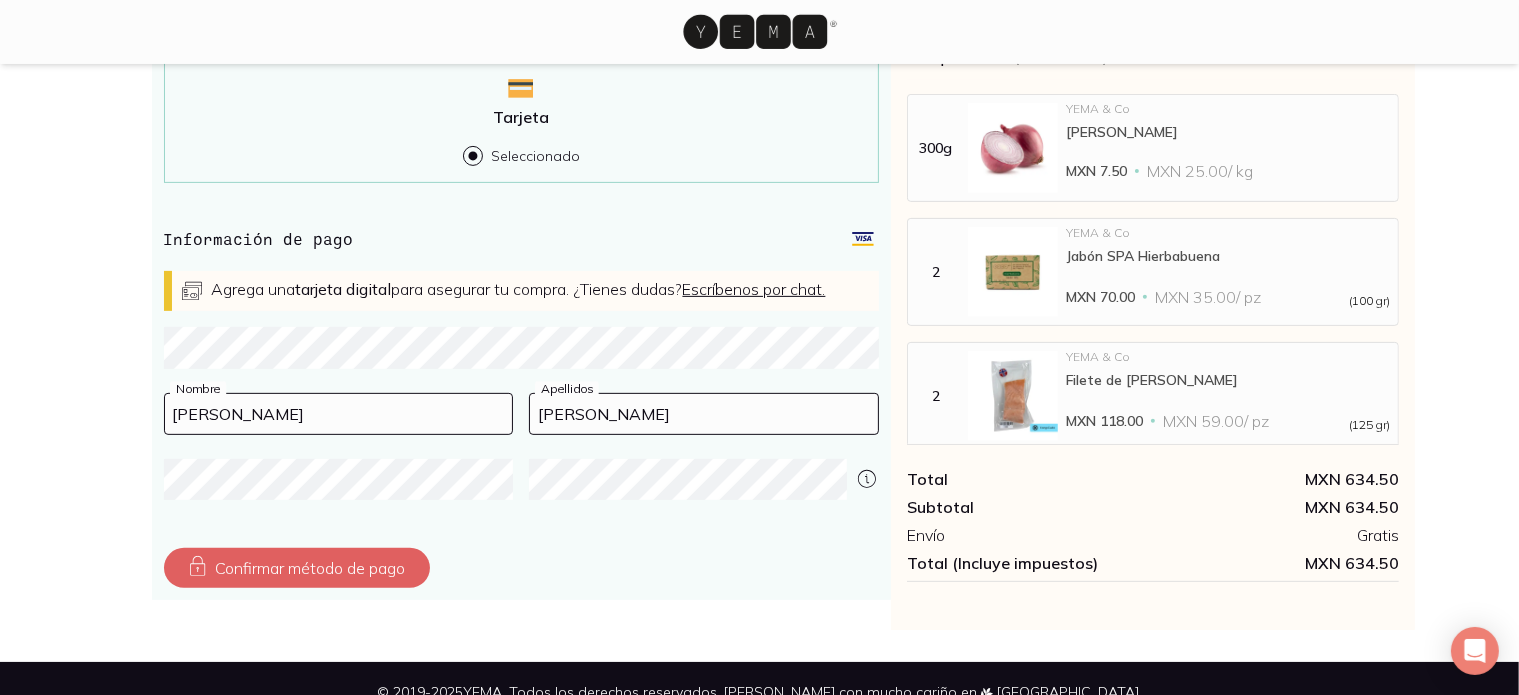 click 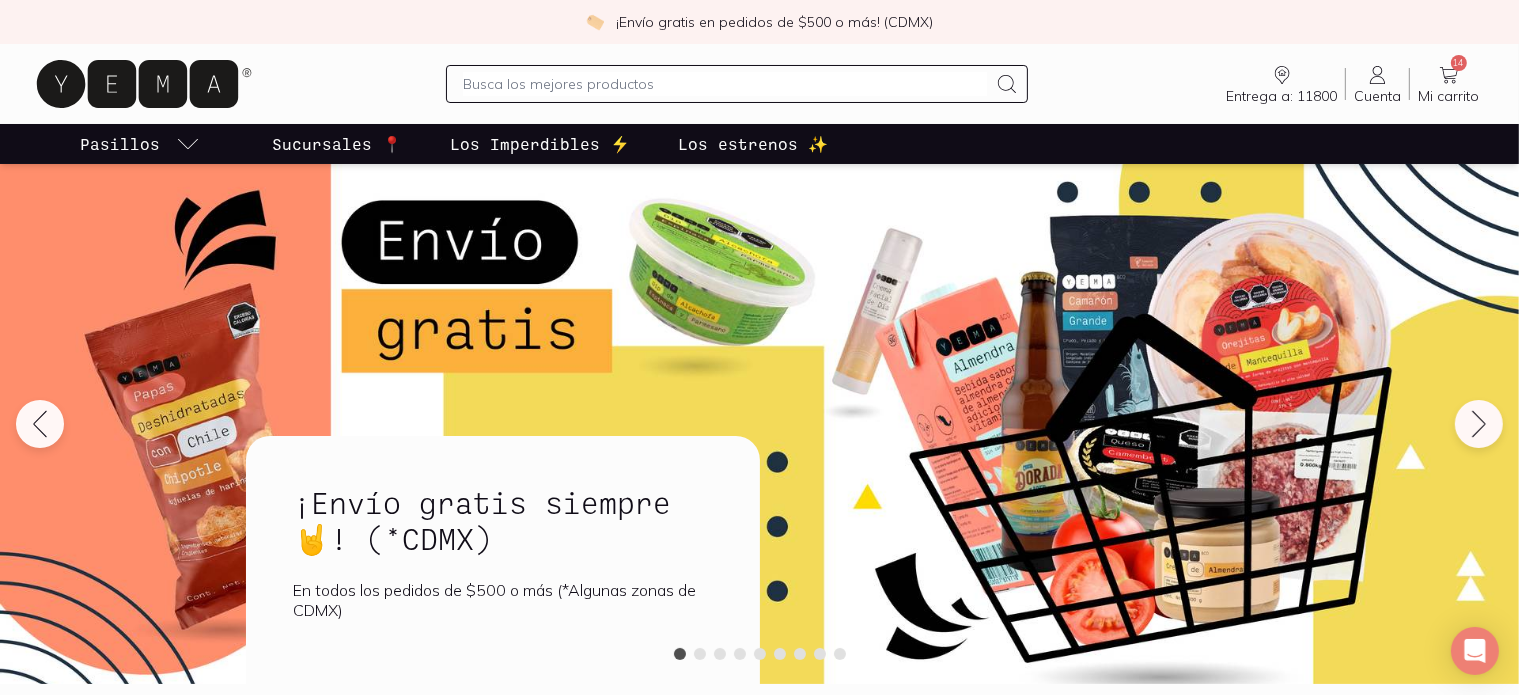 click at bounding box center [725, 84] 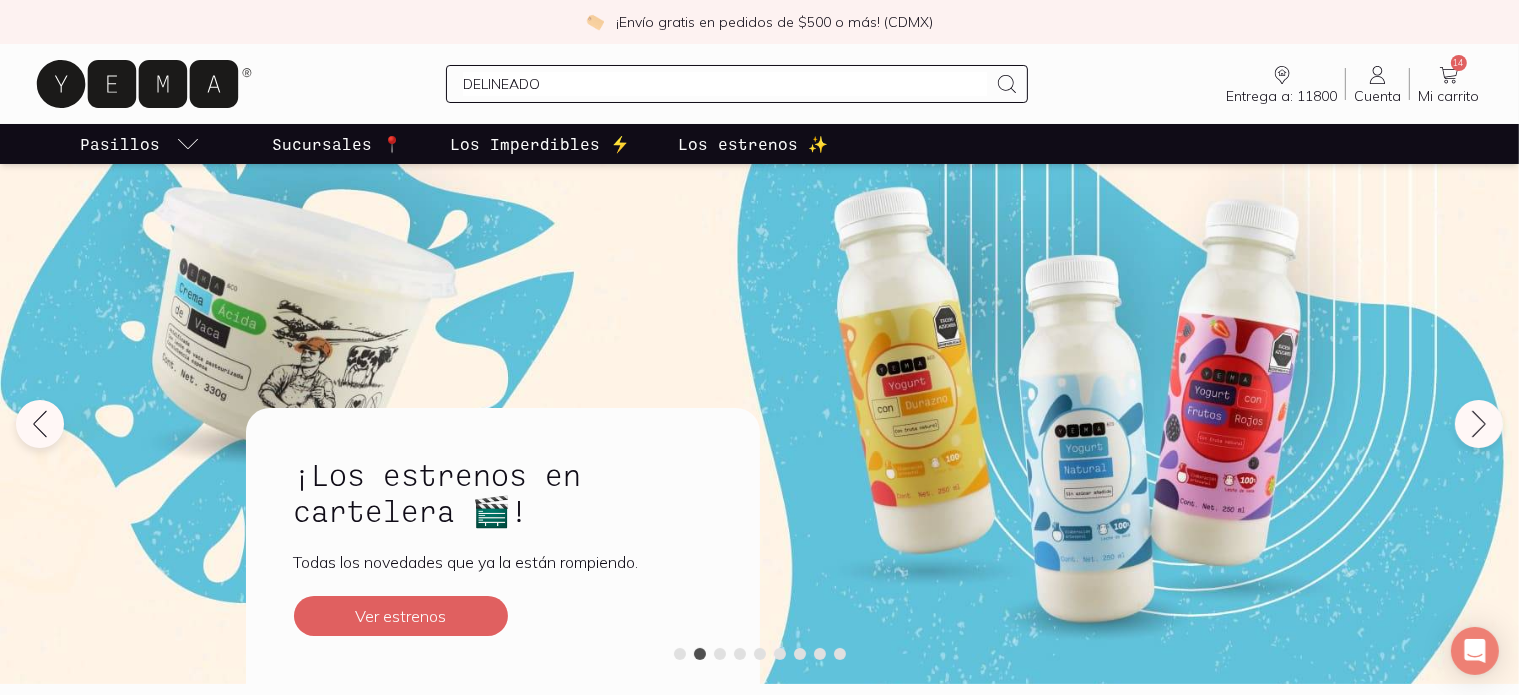type on "DELINEADOR" 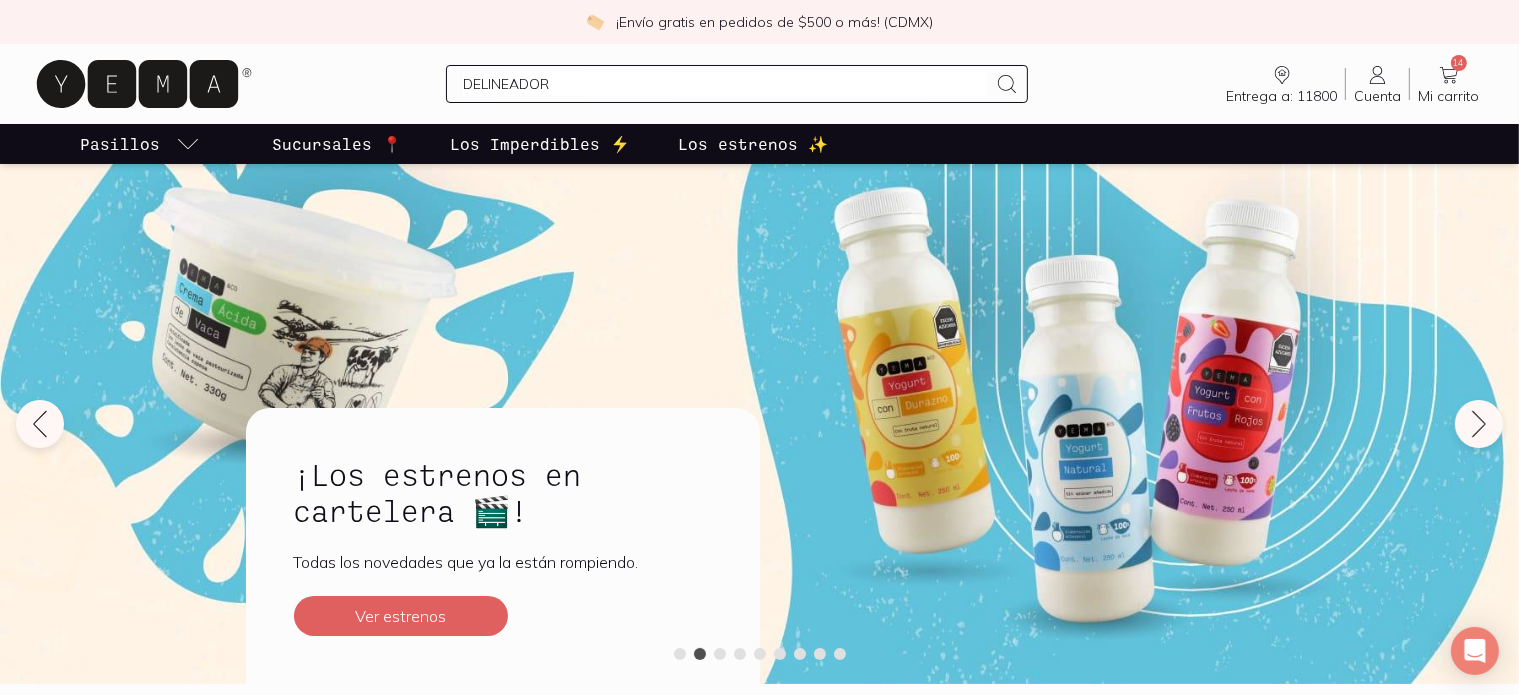type 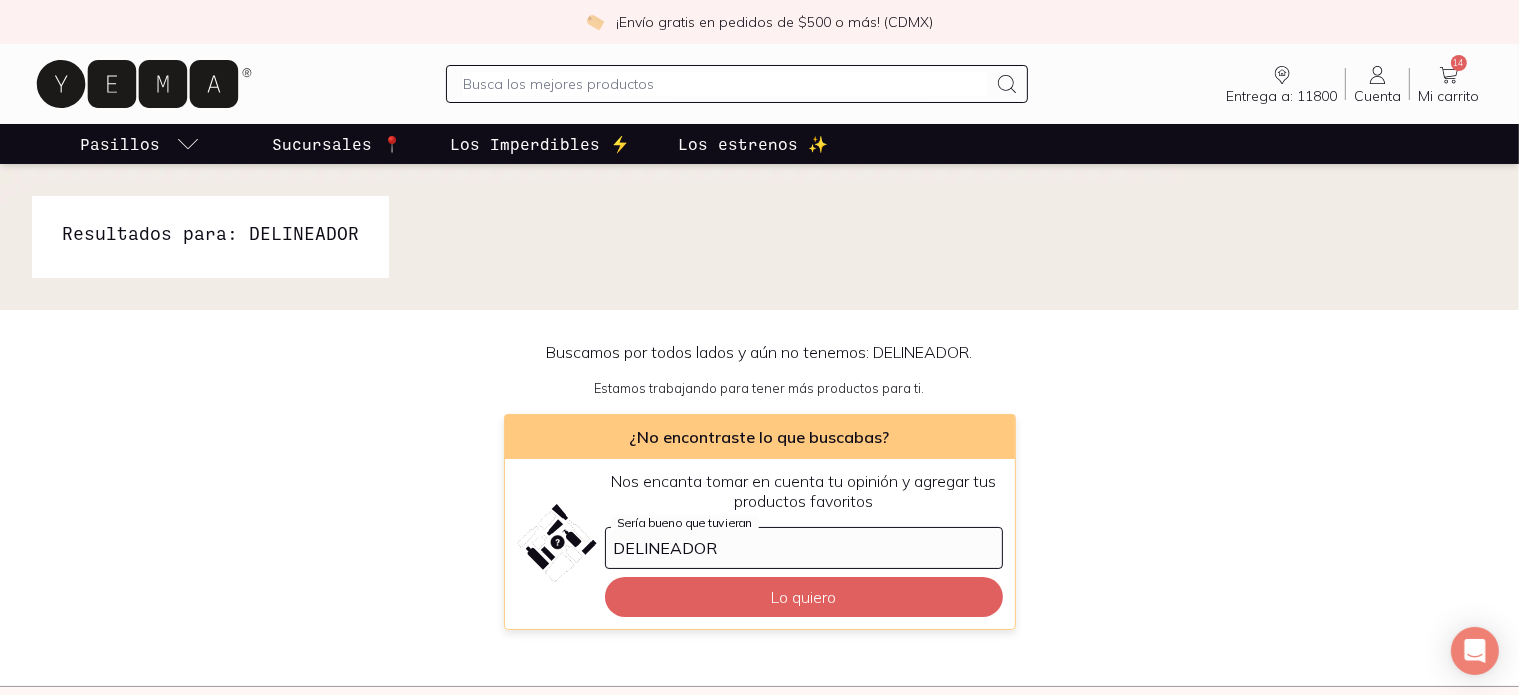 click on "Mi carrito" at bounding box center (1448, 96) 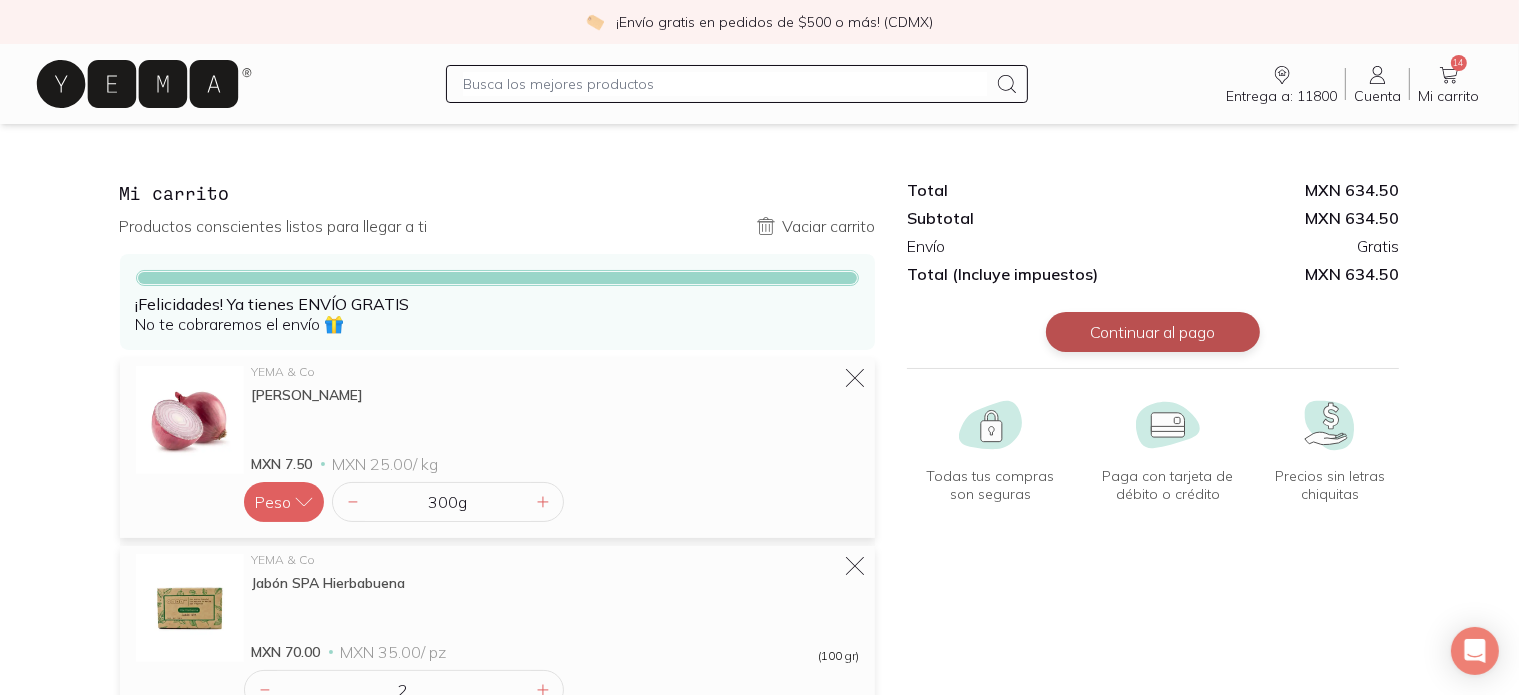 click on "Continuar al pago" at bounding box center [1153, 332] 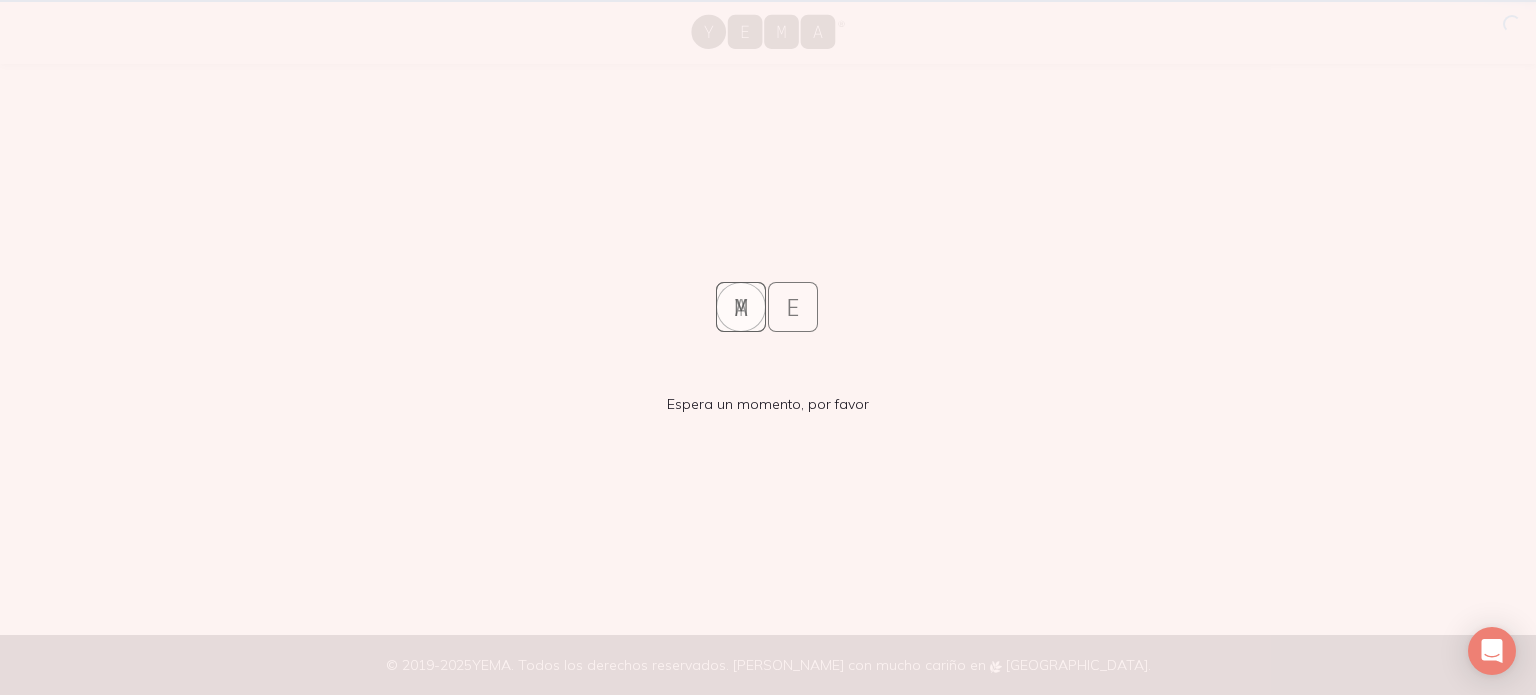 click on "Y E A M Espera un momento, por favor" at bounding box center (768, 347) 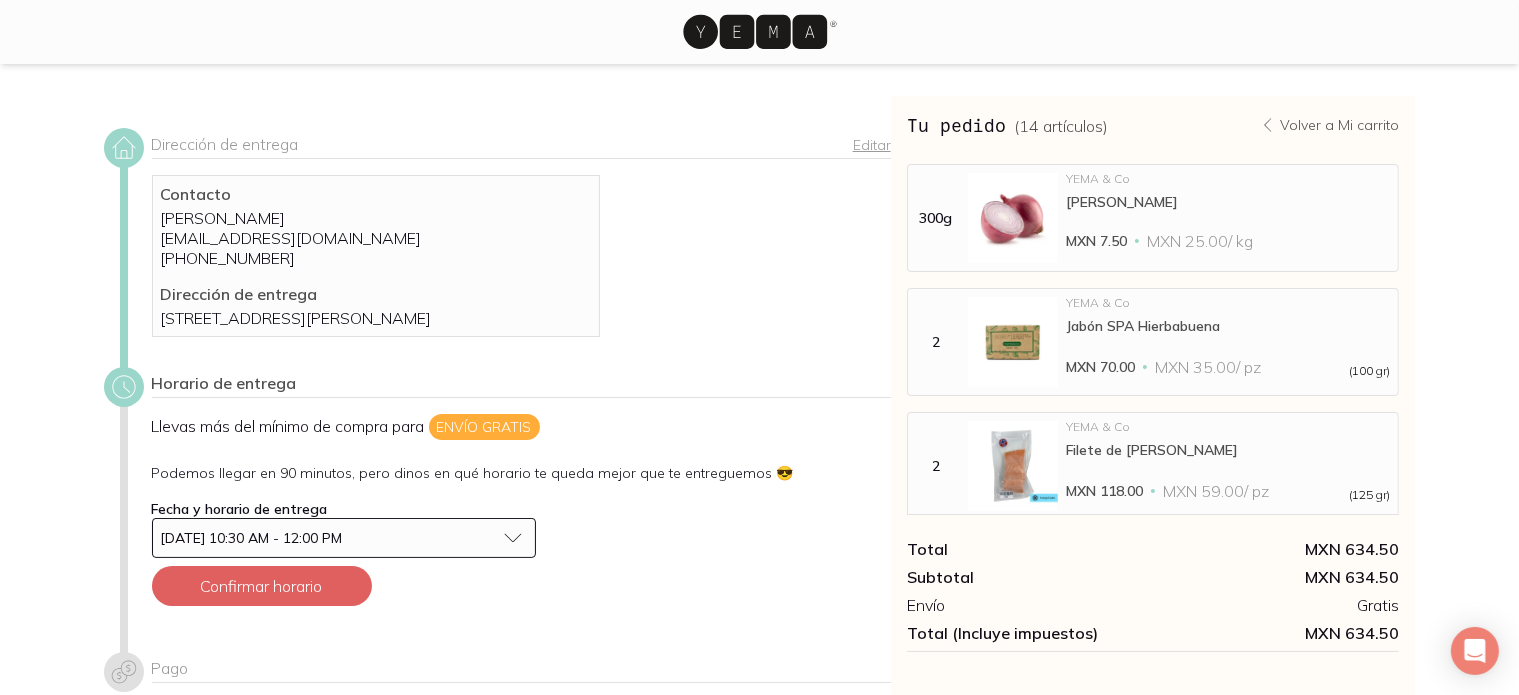 click on "Horario de entrega" at bounding box center [521, 385] 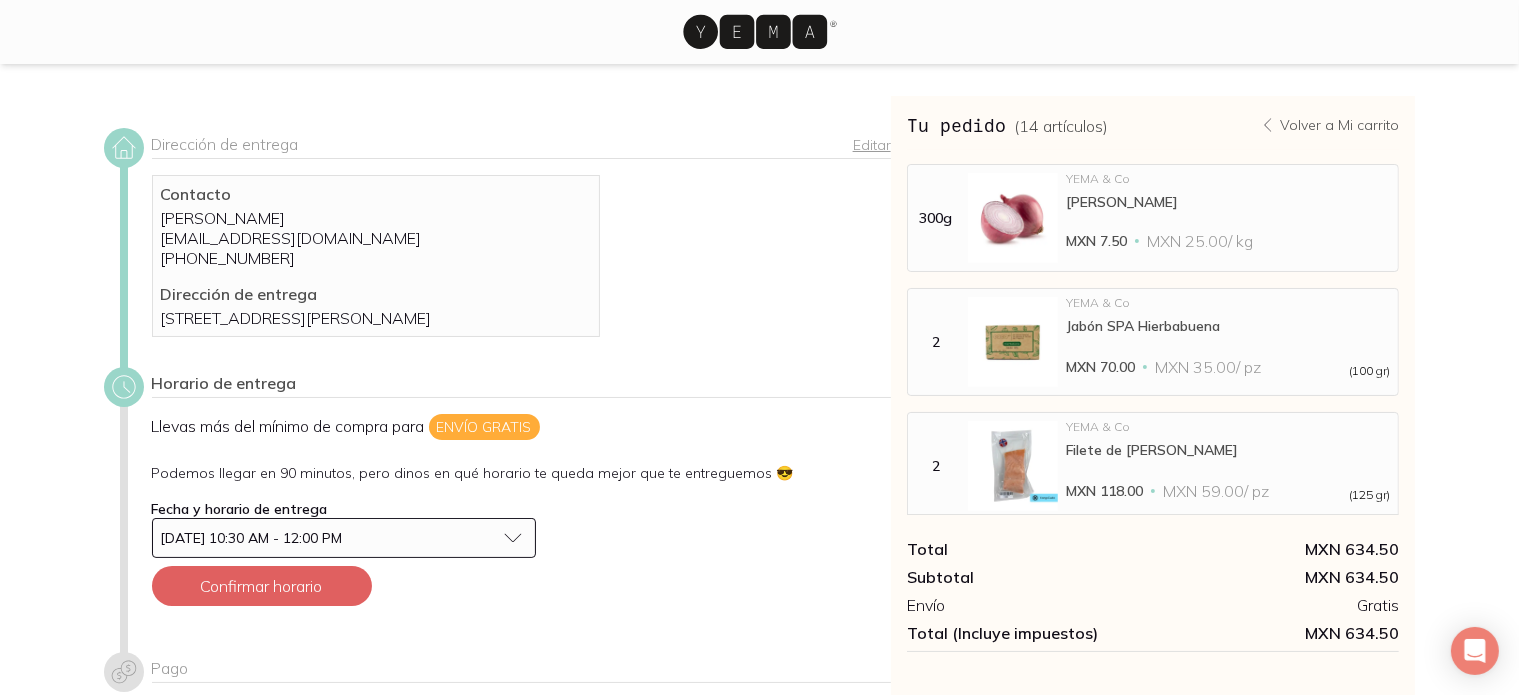 click on "[DATE] 10:30 AM - 12:00 PM" at bounding box center (344, 538) 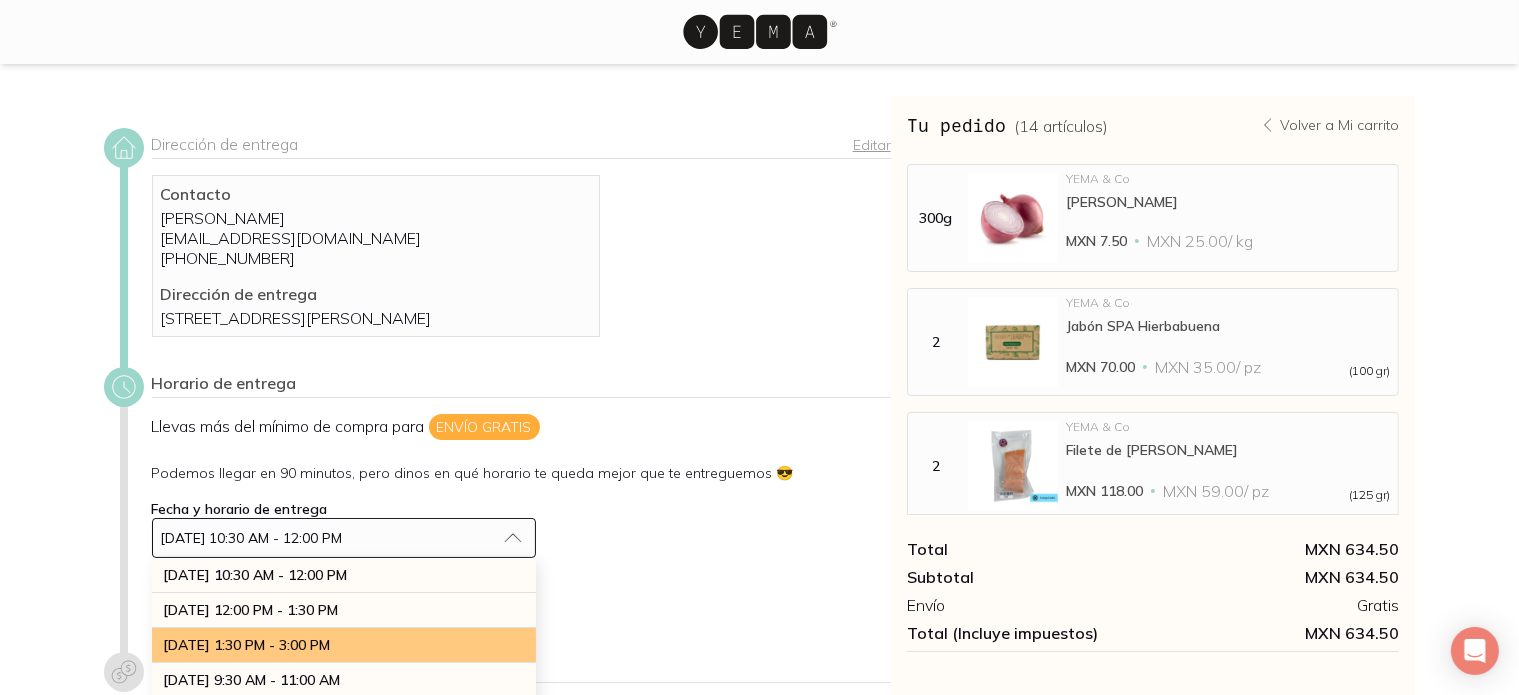 click on "[DATE] 1:30 PM - 3:00 PM" at bounding box center (344, 645) 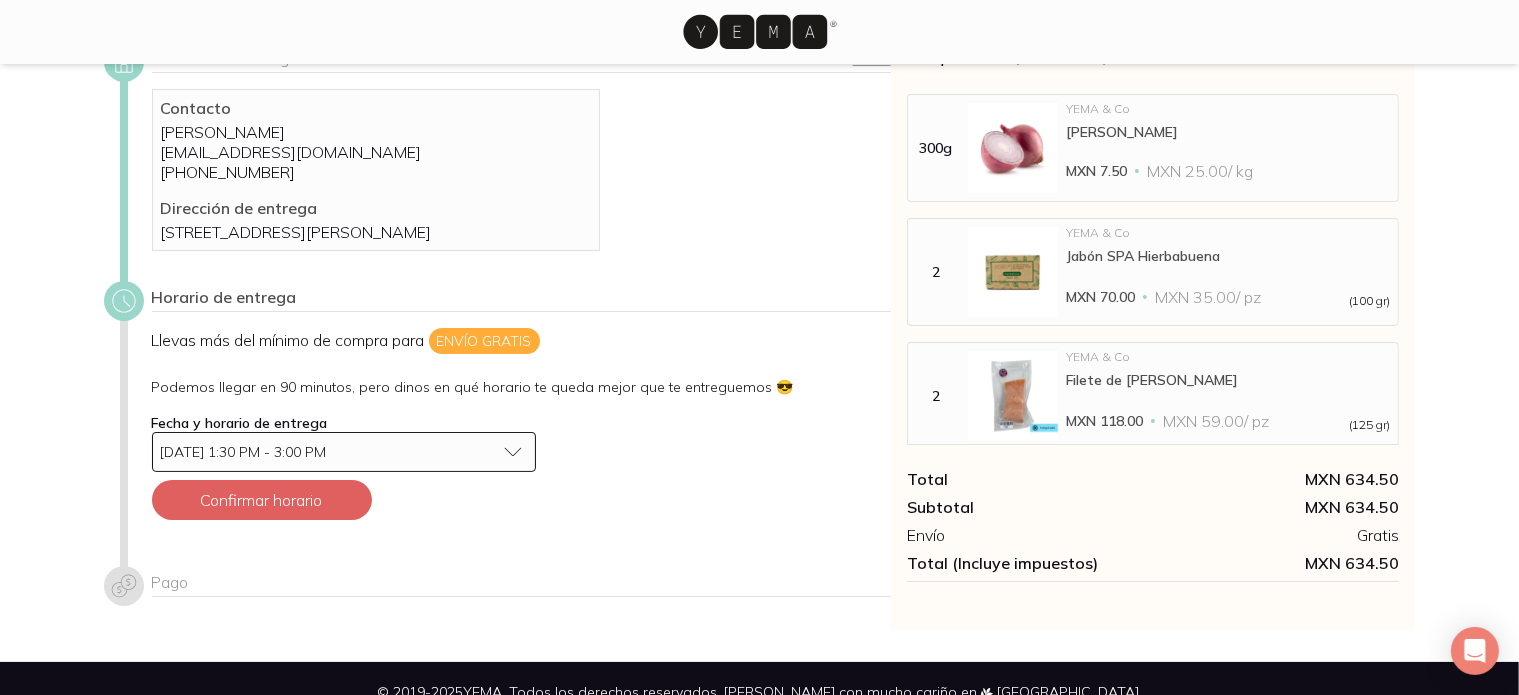 scroll, scrollTop: 132, scrollLeft: 0, axis: vertical 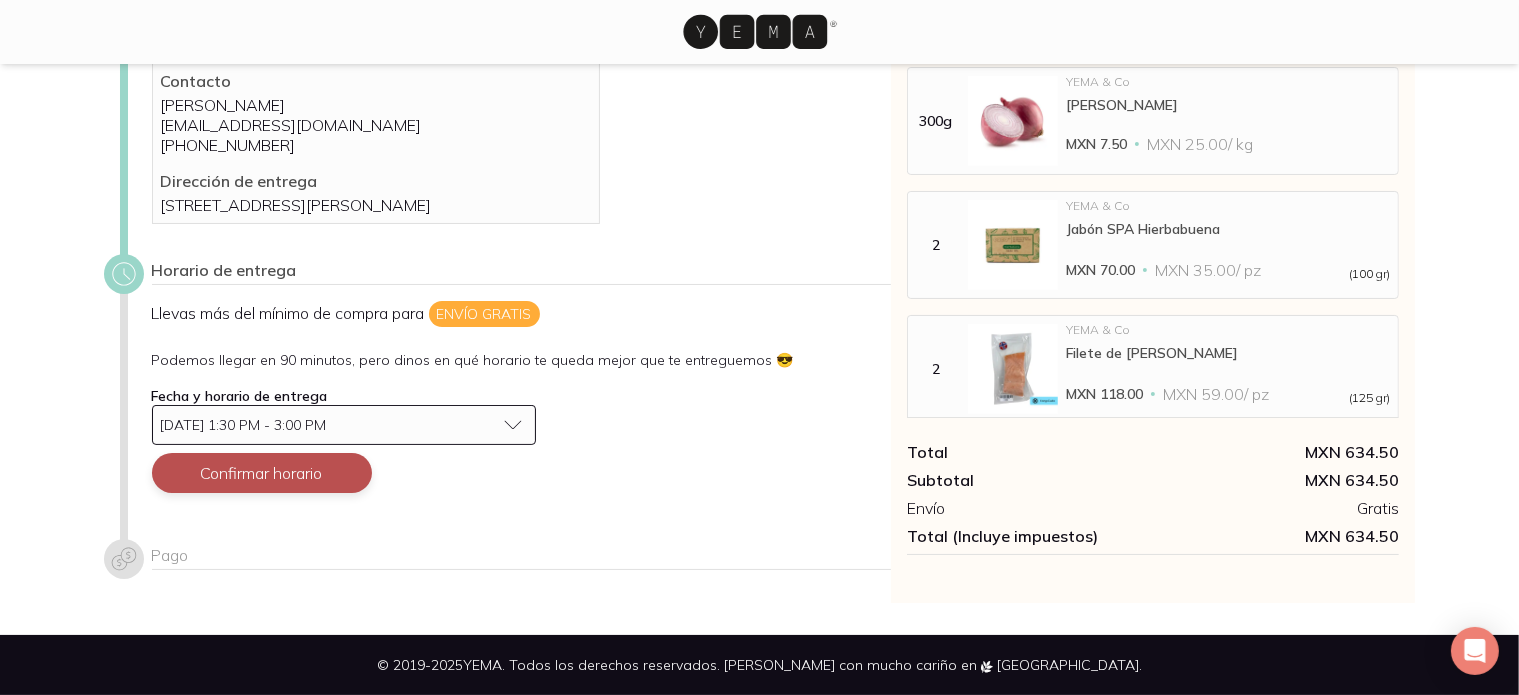 click on "Confirmar horario" at bounding box center (262, 473) 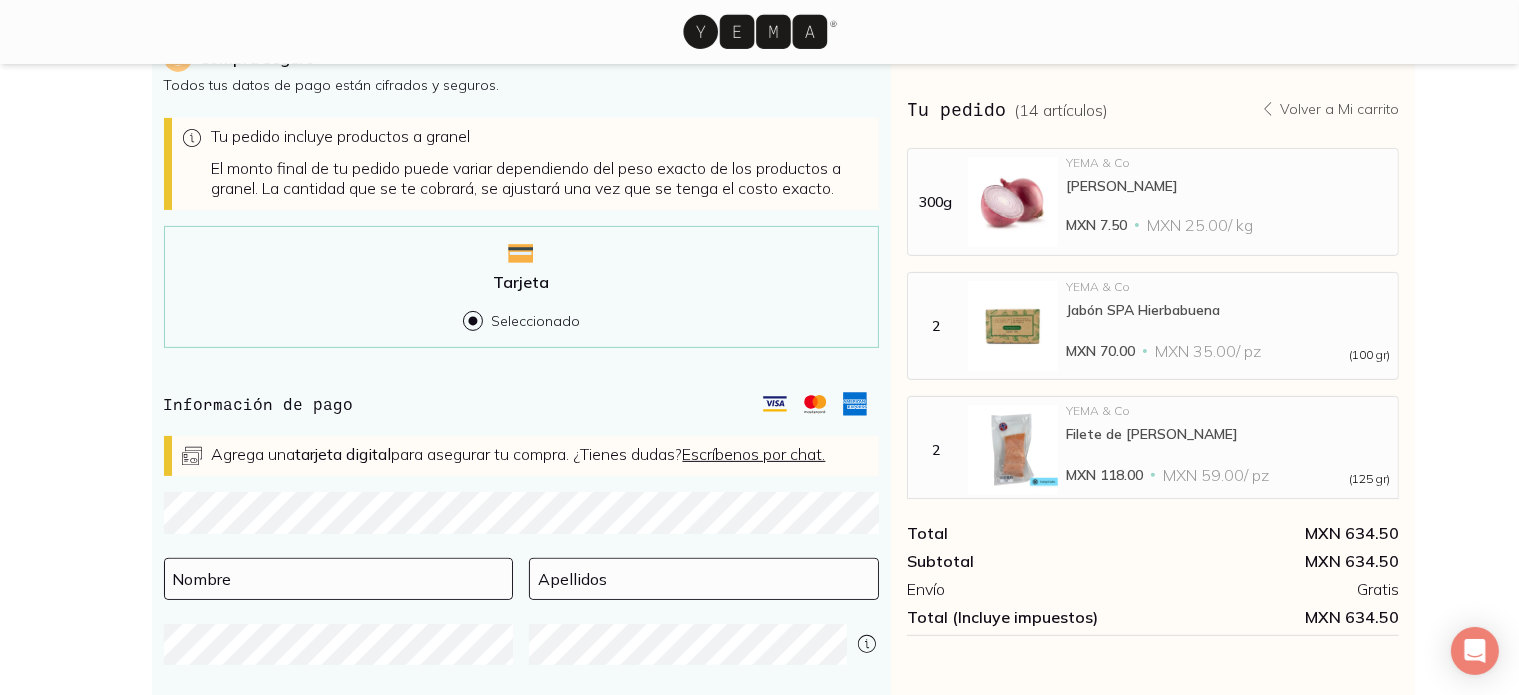 scroll, scrollTop: 720, scrollLeft: 0, axis: vertical 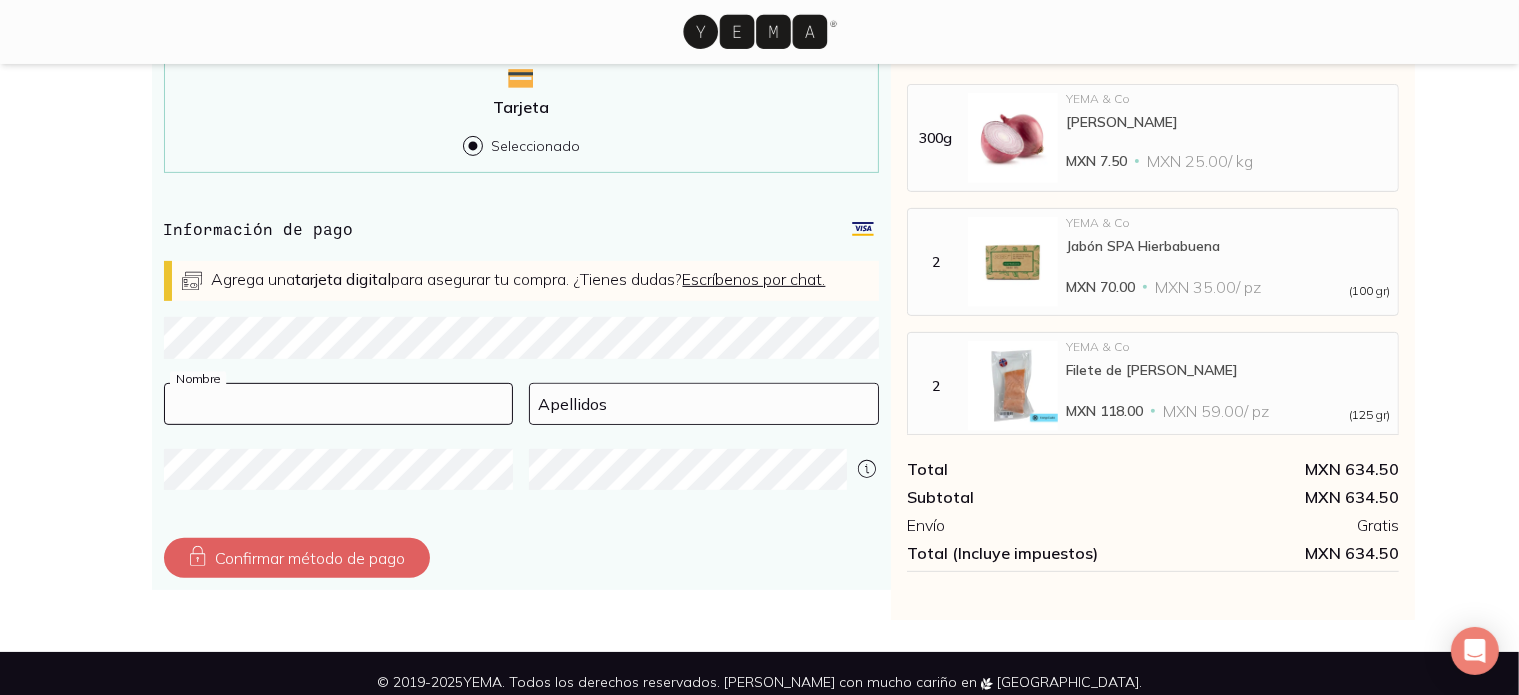 click at bounding box center [339, 404] 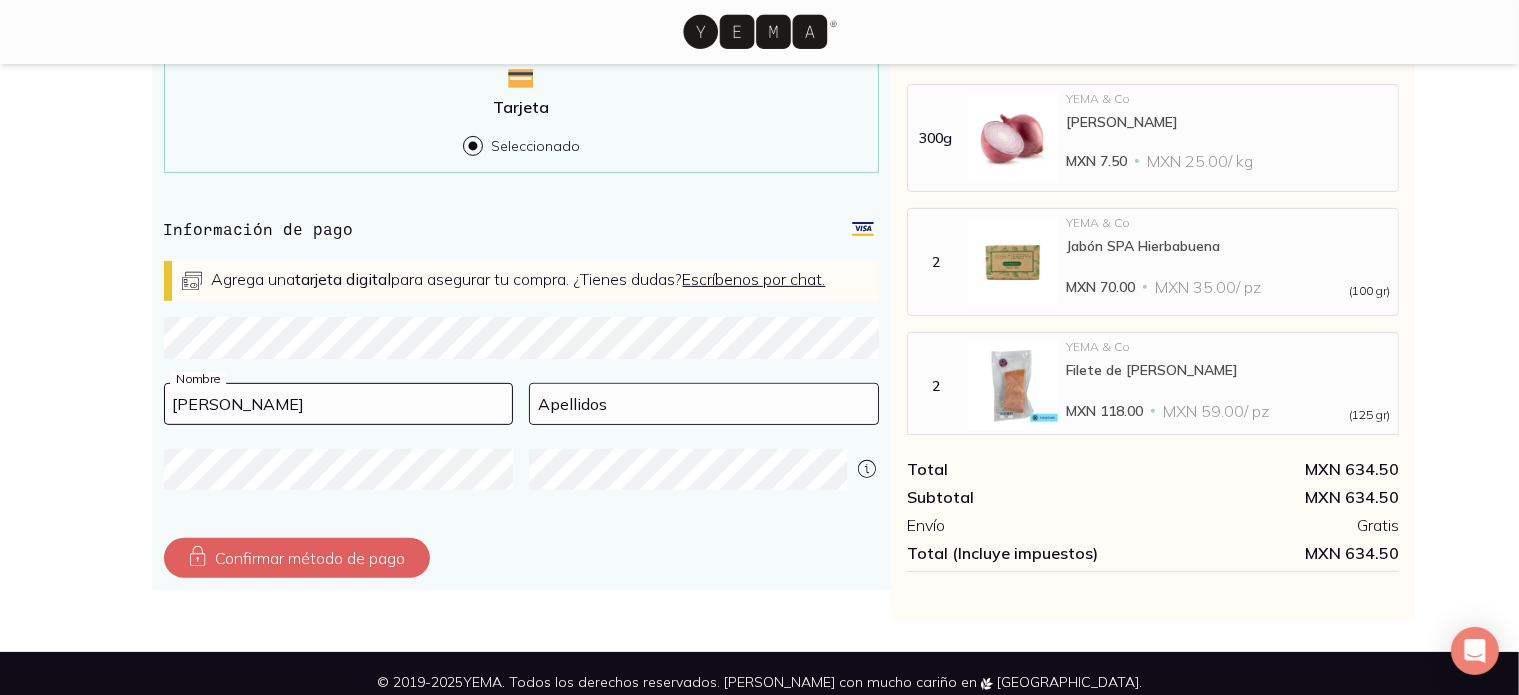 type on "[PERSON_NAME]" 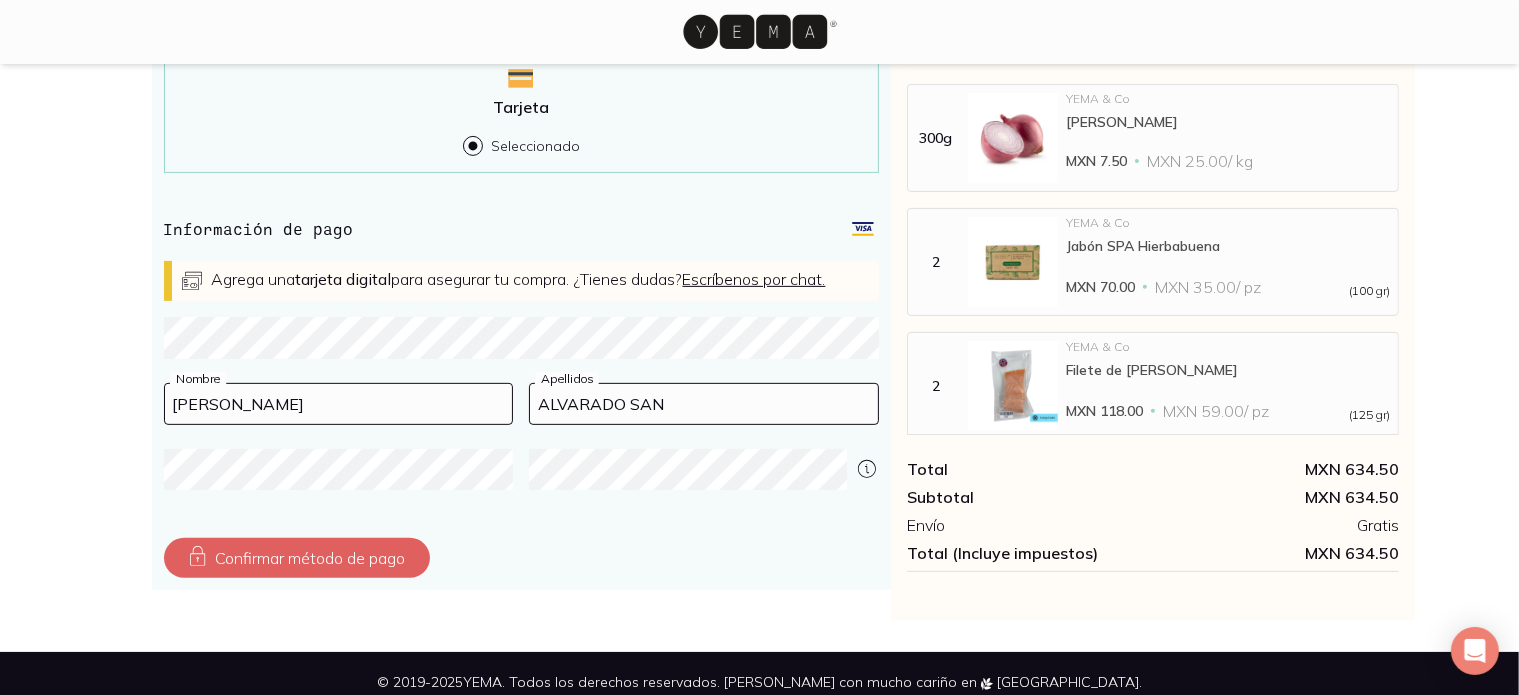 type on "[PERSON_NAME]" 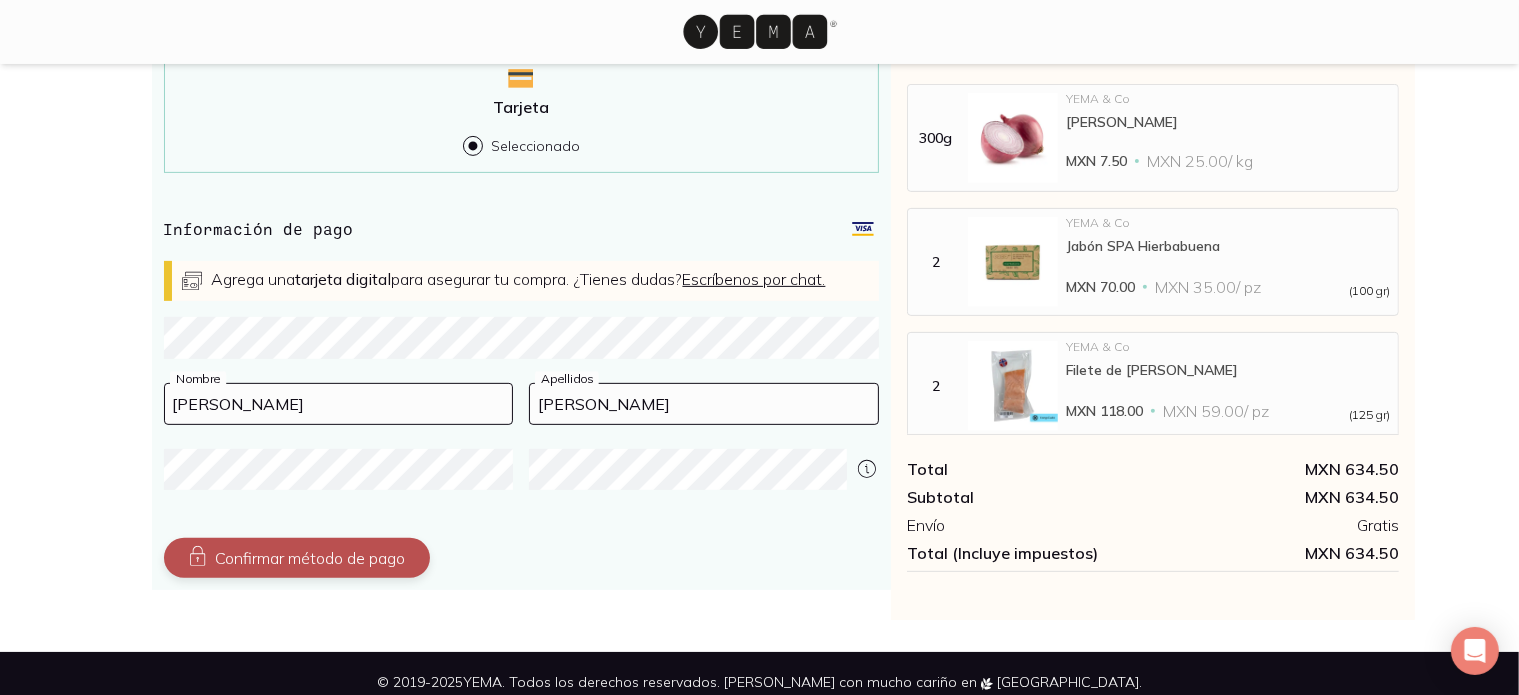 click on "Confirmar método de pago" at bounding box center [297, 558] 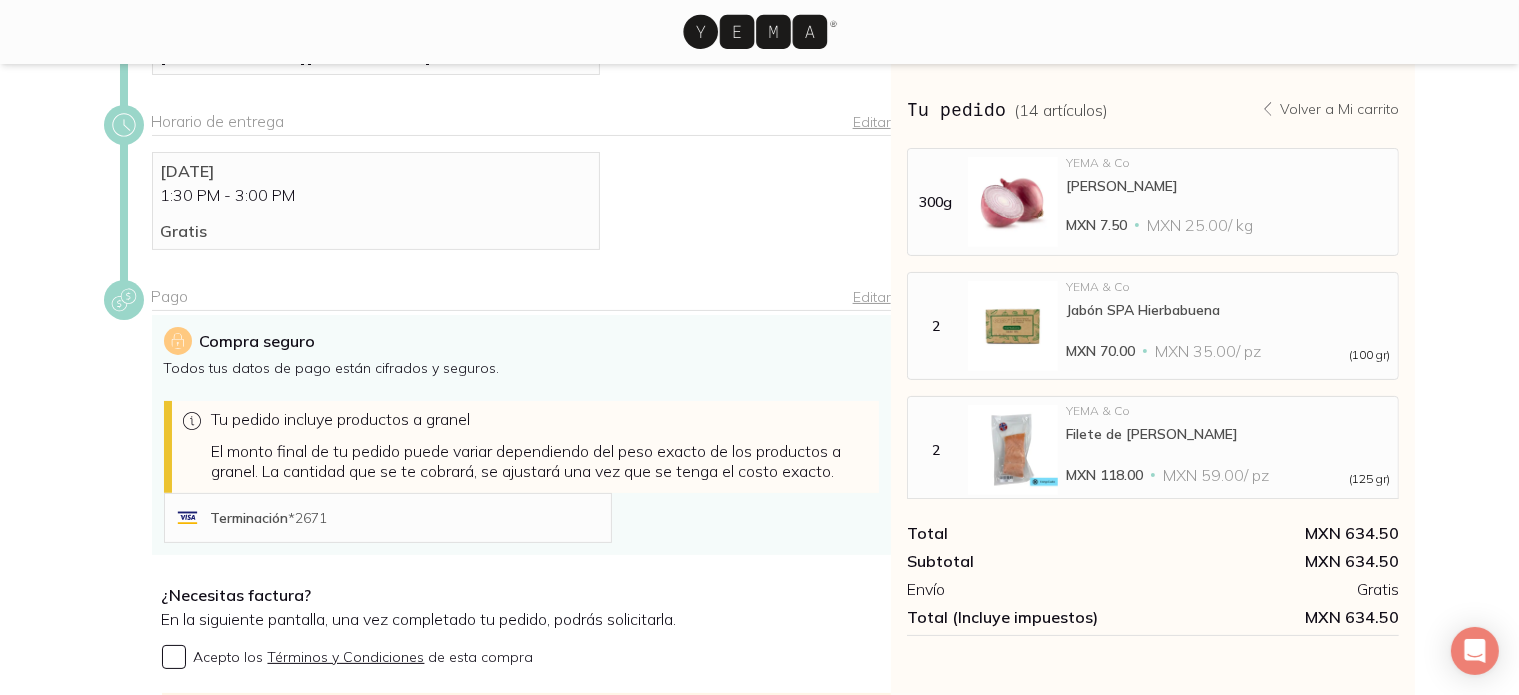 scroll, scrollTop: 522, scrollLeft: 0, axis: vertical 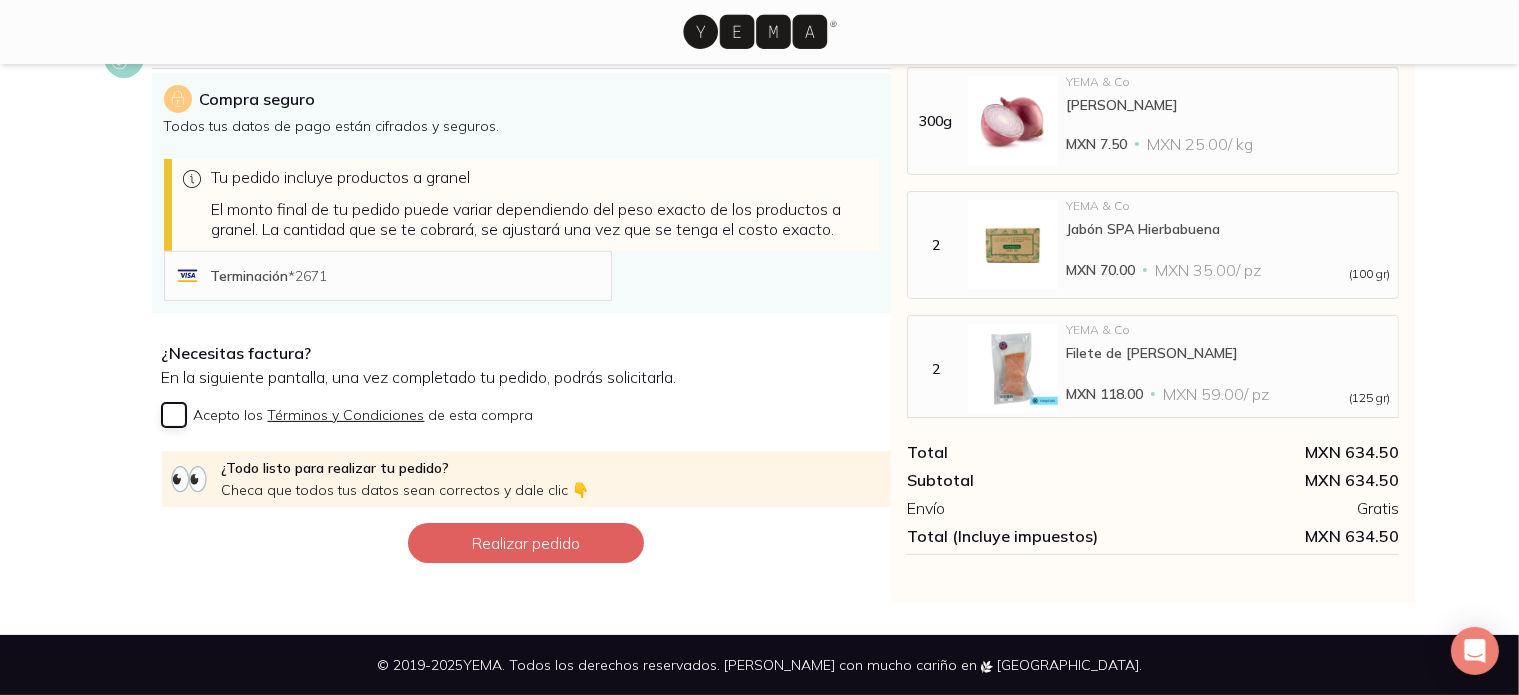 click on "Acepto los   Términos y Condiciones   de esta compra" at bounding box center [174, 415] 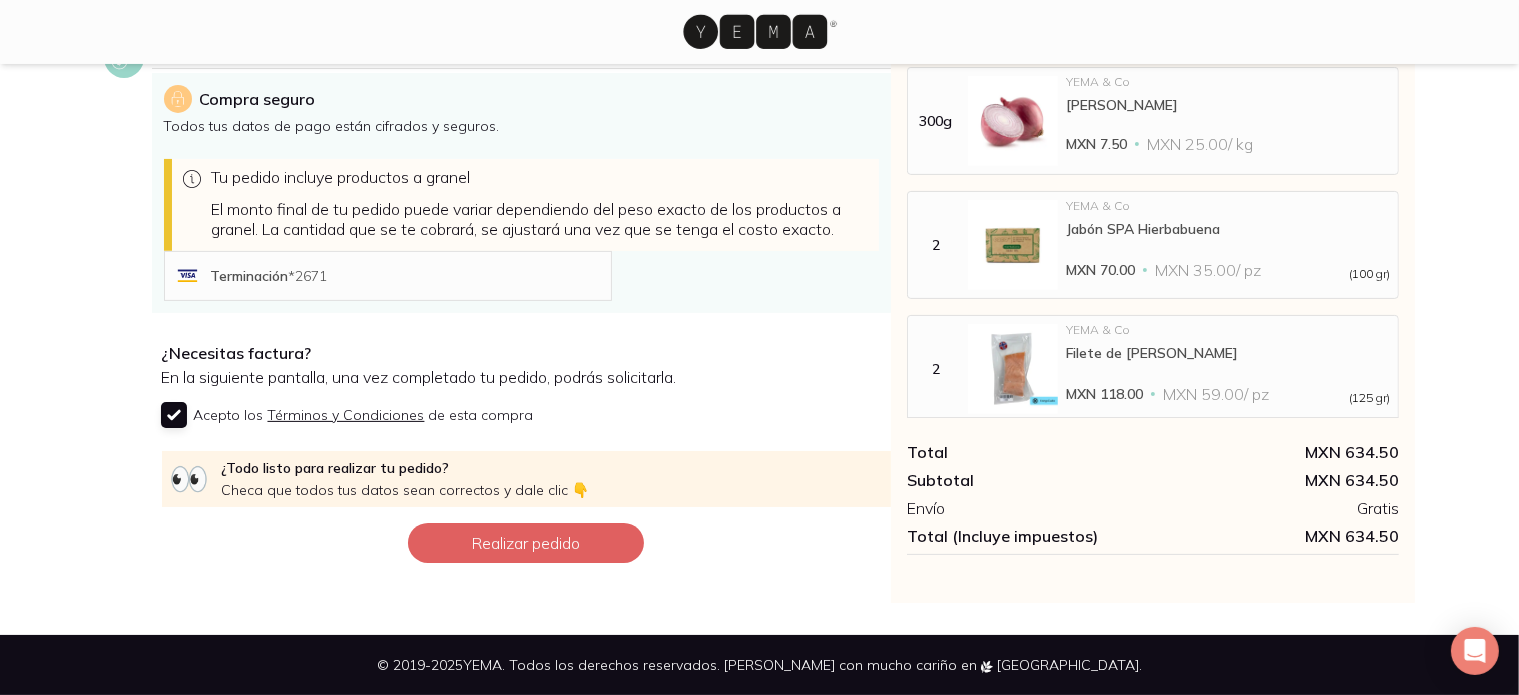 checkbox on "true" 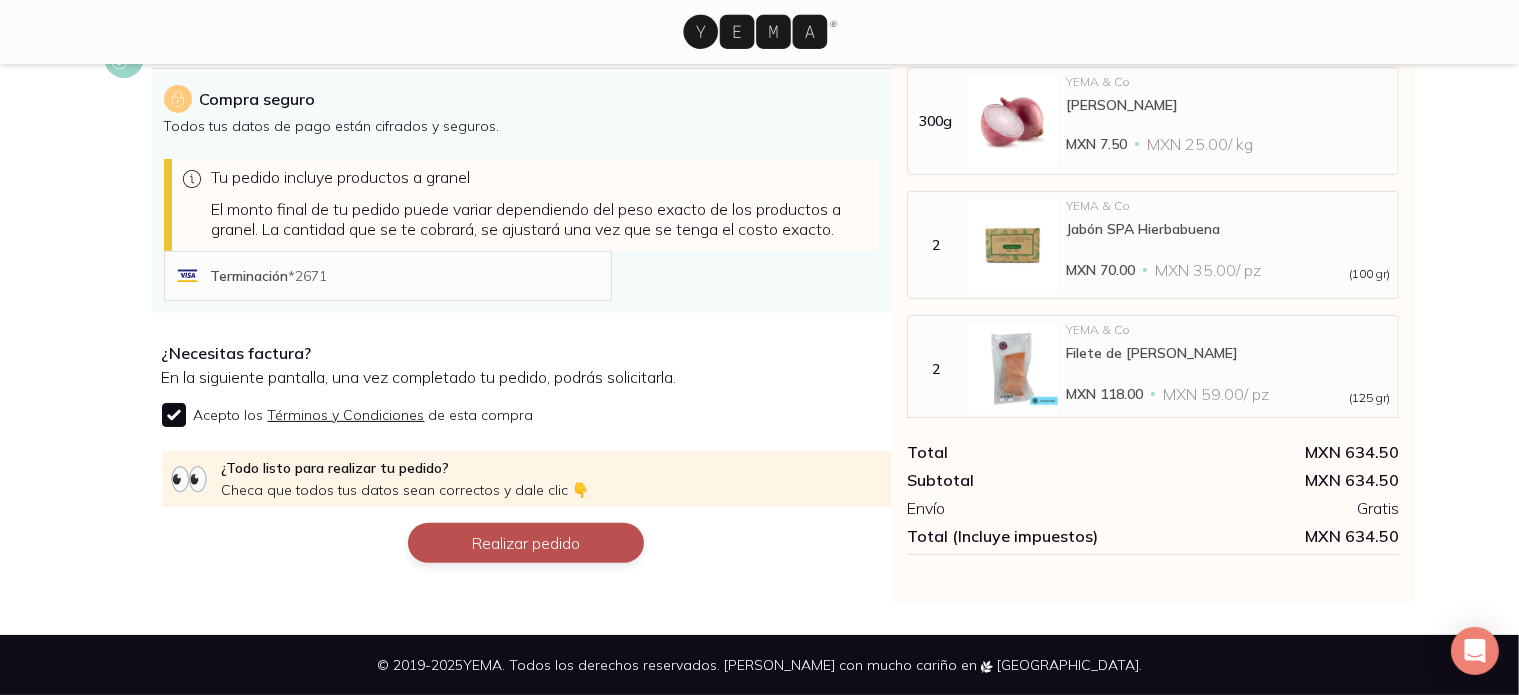 click on "Realizar pedido" at bounding box center [526, 543] 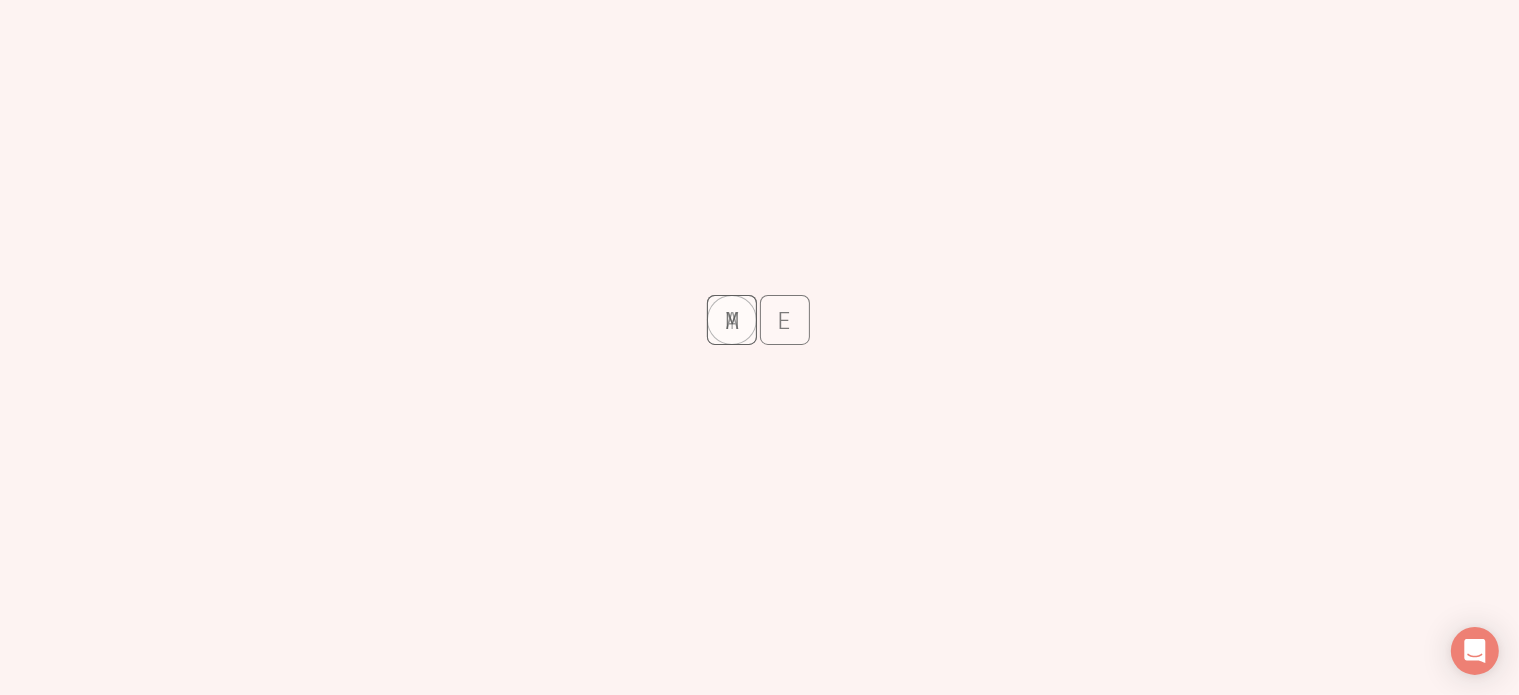 scroll, scrollTop: 0, scrollLeft: 0, axis: both 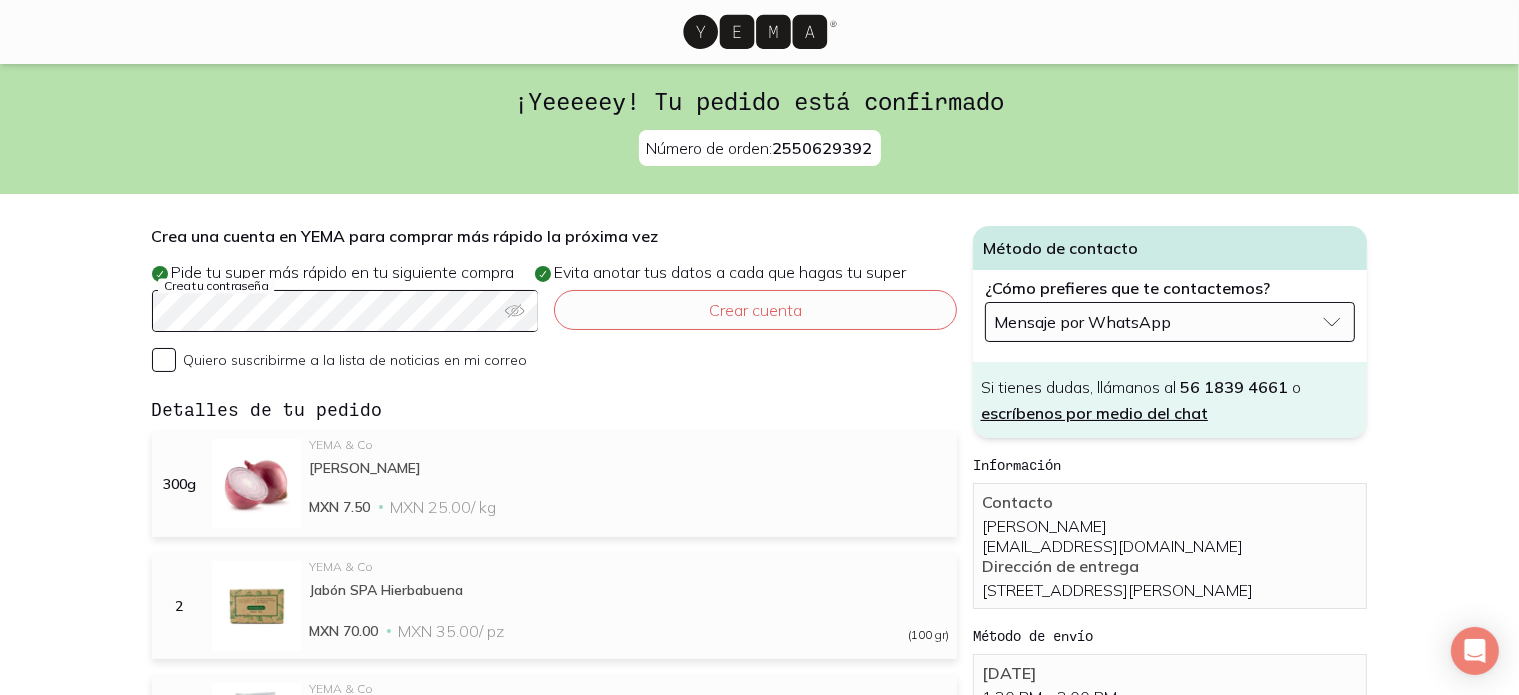 click on "Mensaje por WhatsApp" at bounding box center [1170, 322] 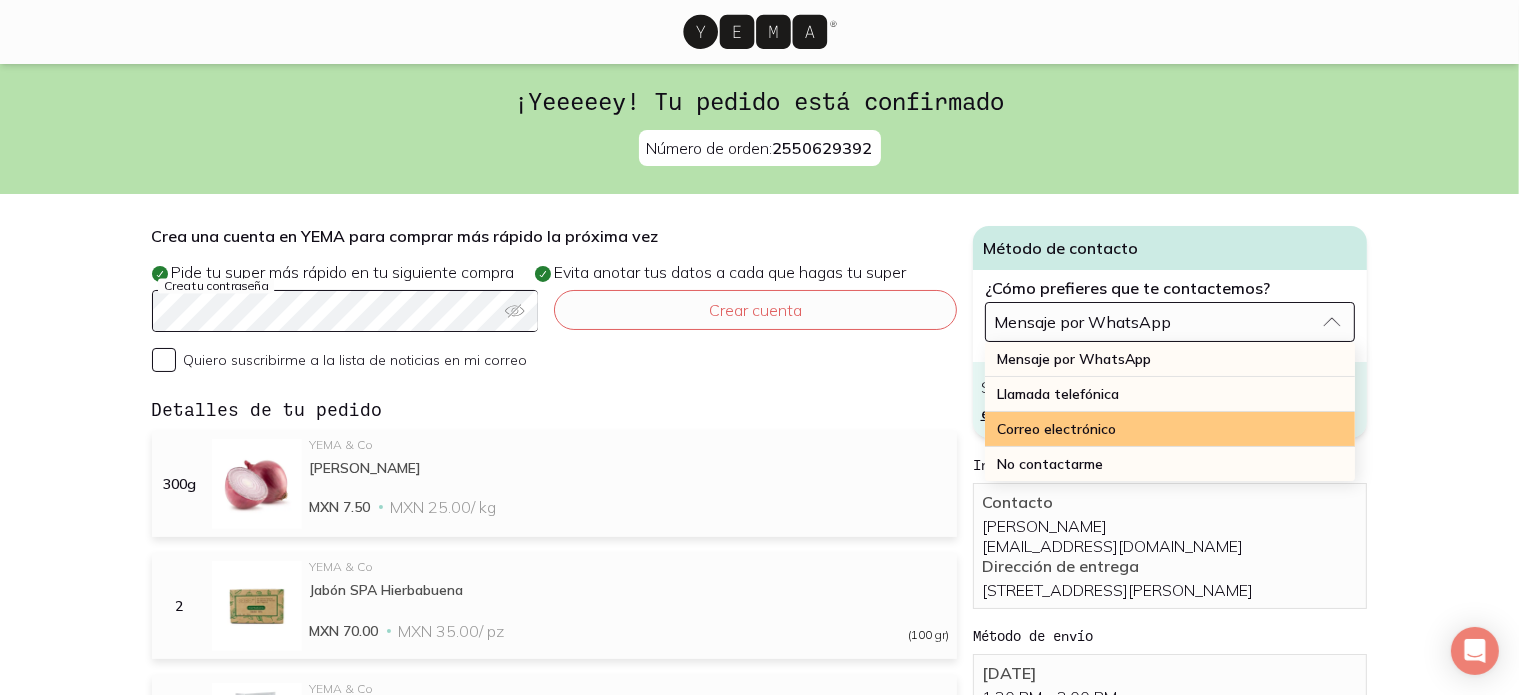click on "Correo electrónico" at bounding box center (1170, 429) 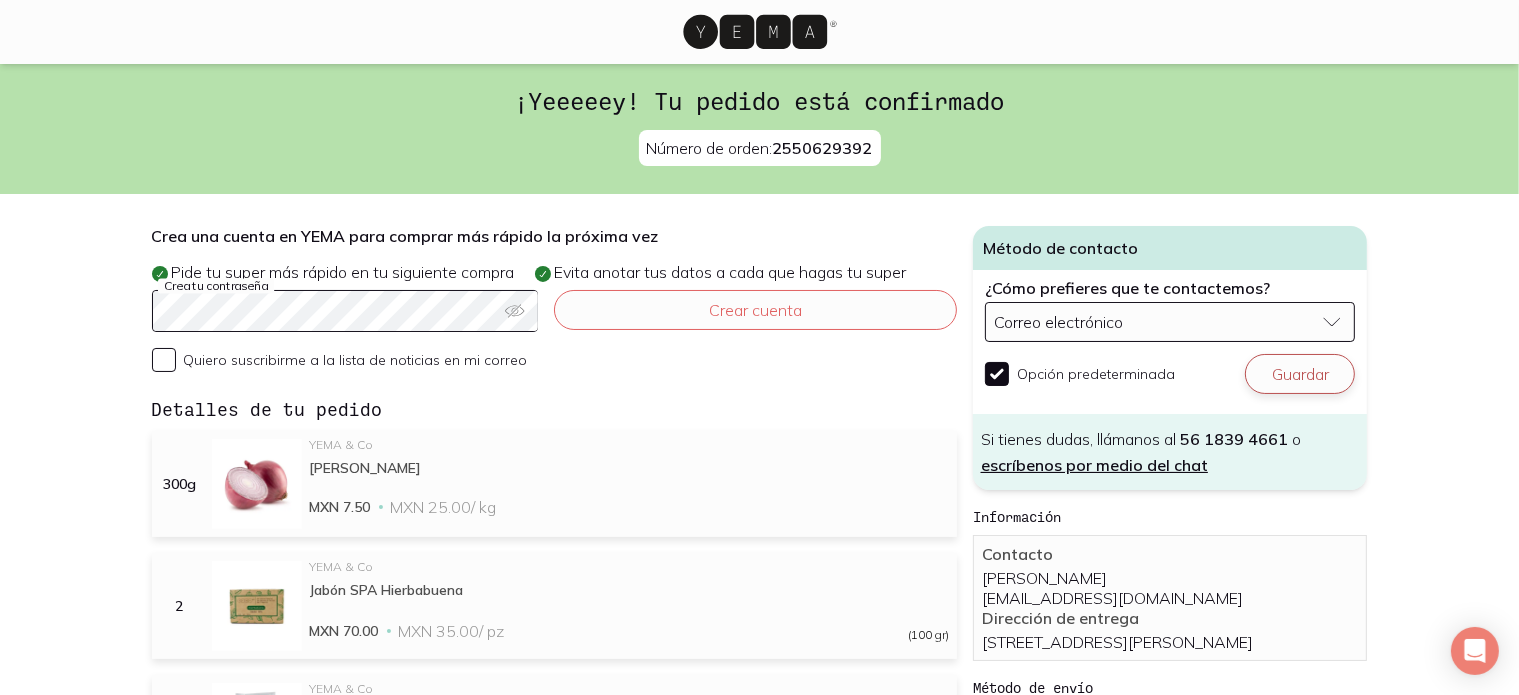 click on "Guardar" at bounding box center (1300, 374) 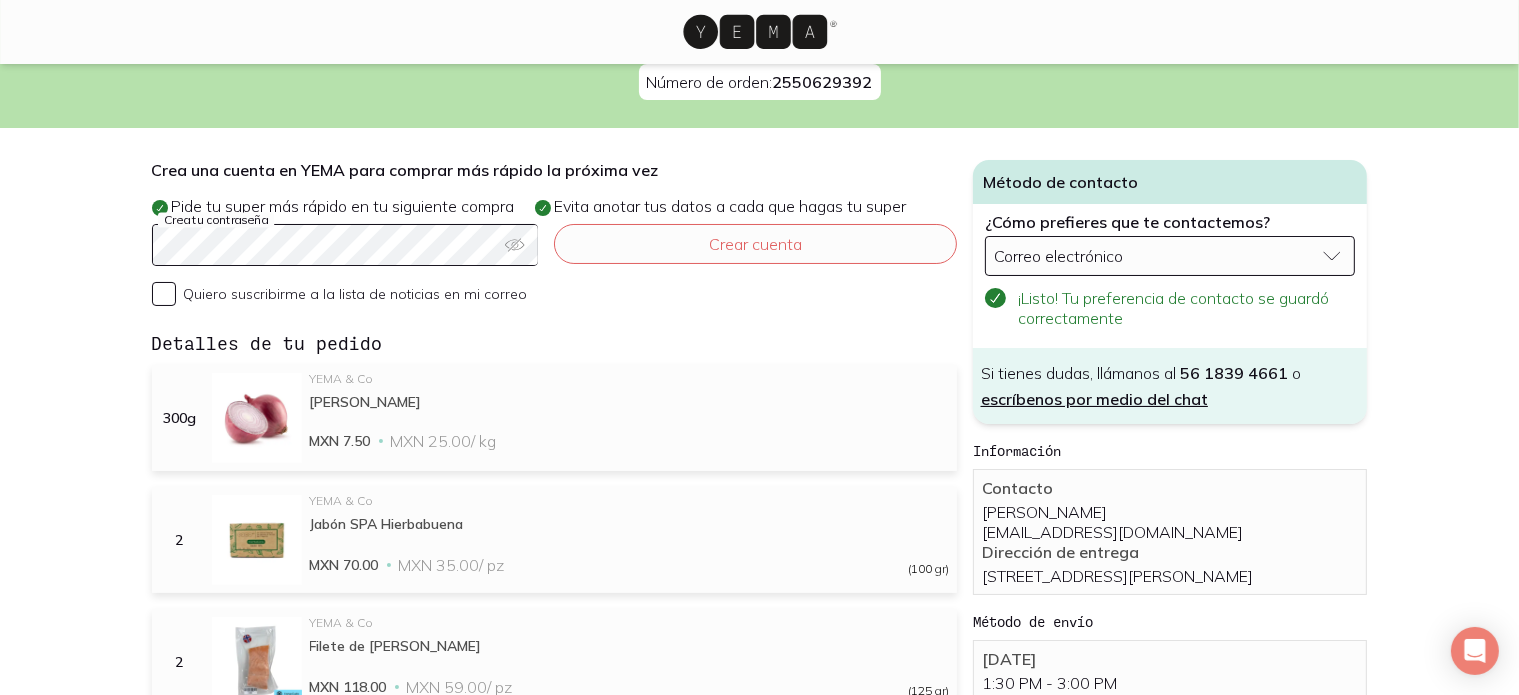 scroll, scrollTop: 0, scrollLeft: 0, axis: both 